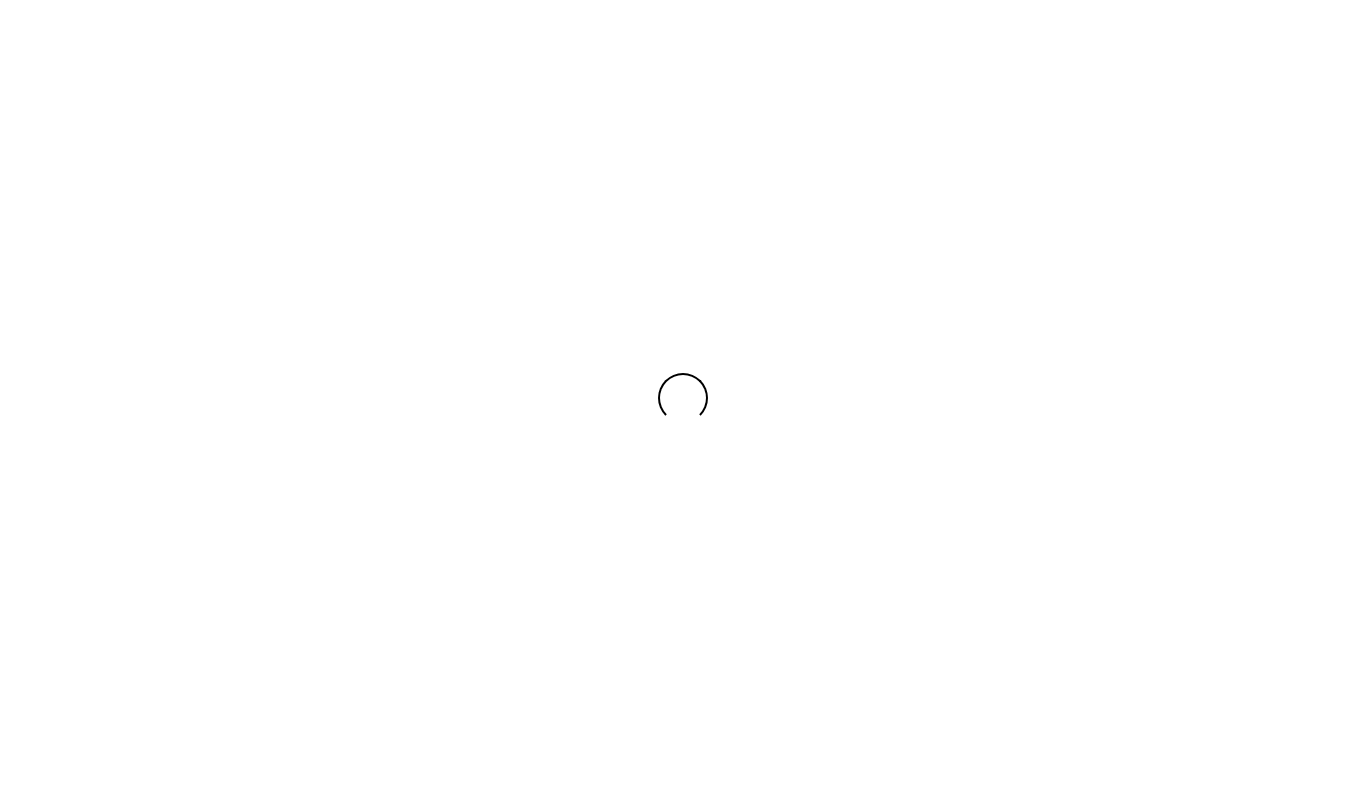 scroll, scrollTop: 0, scrollLeft: 0, axis: both 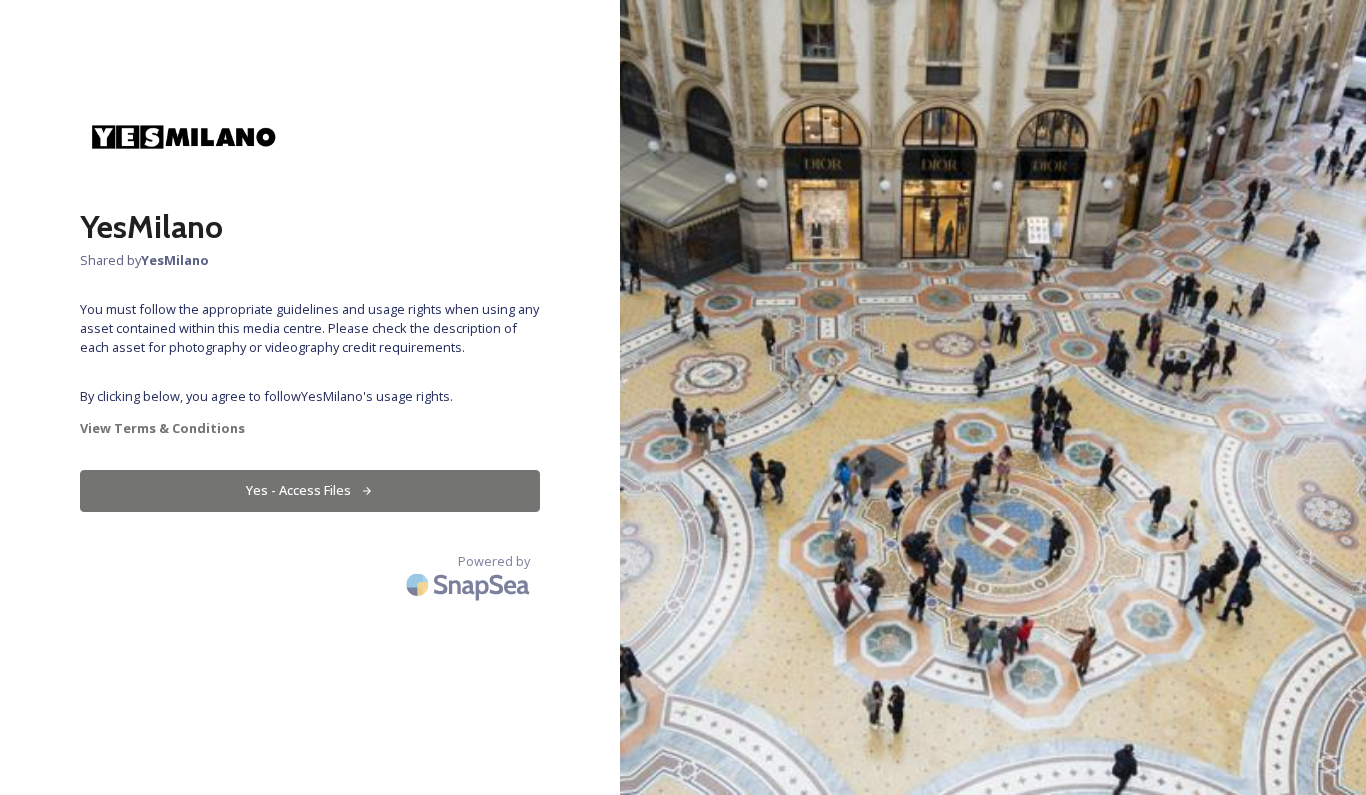 click on "Yes - Access Files" at bounding box center (310, 490) 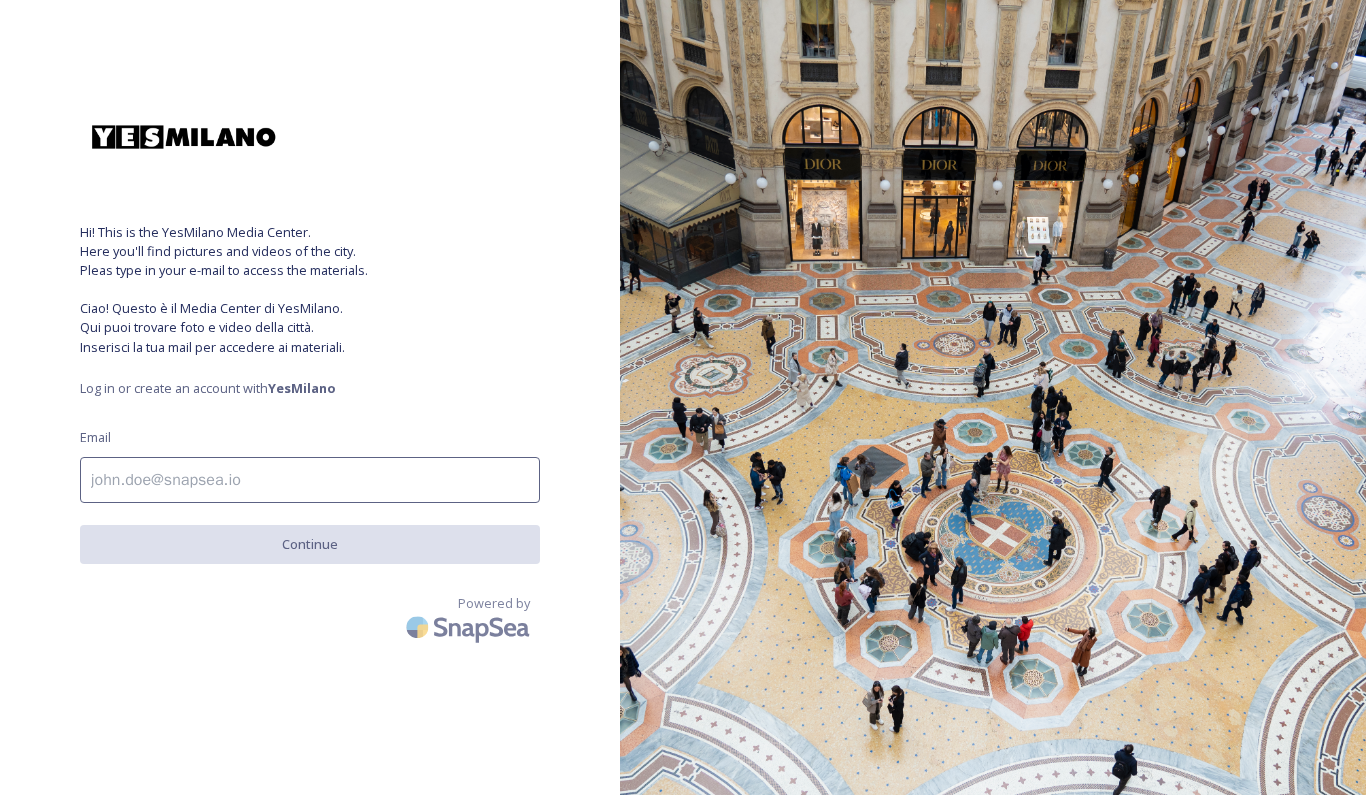 scroll, scrollTop: 0, scrollLeft: 0, axis: both 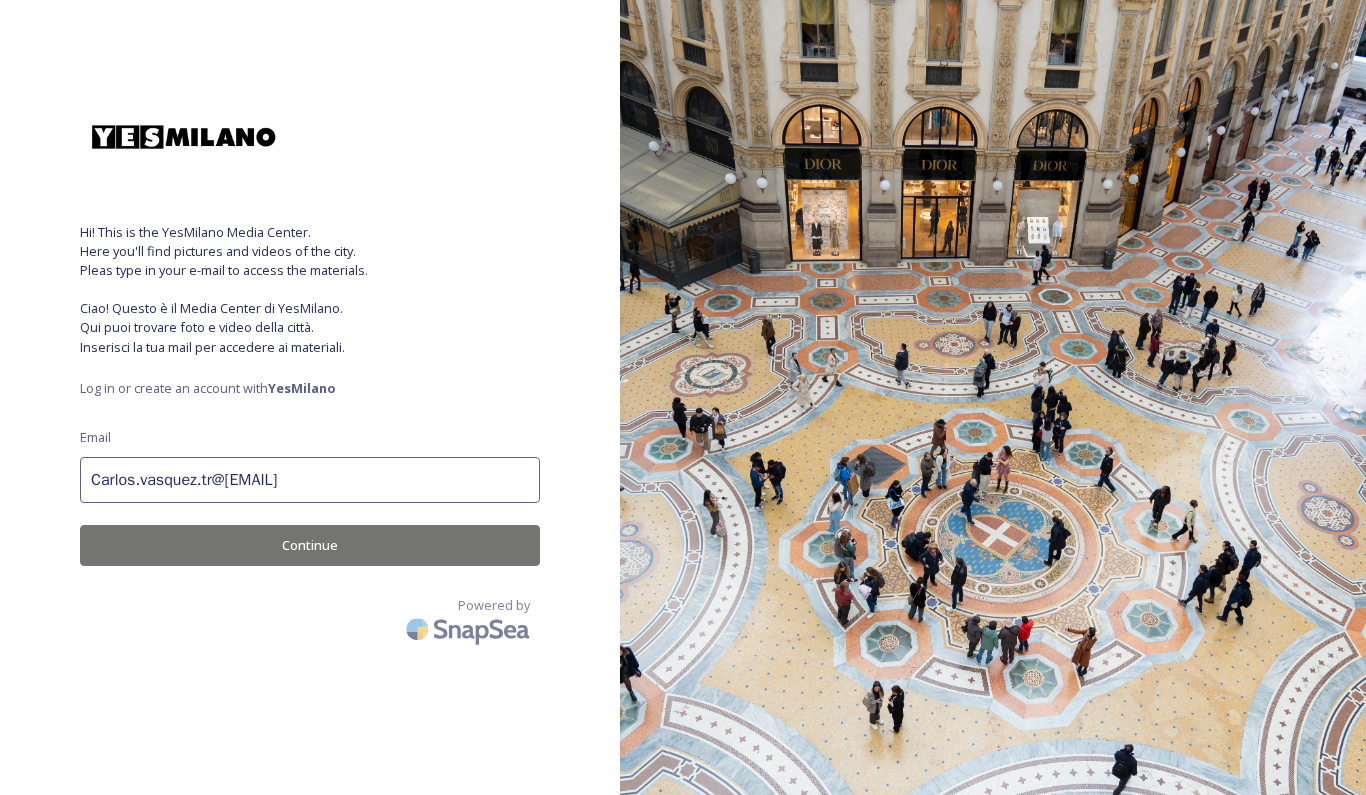 type on "Carlos.vasquez.tr@[EMAIL]" 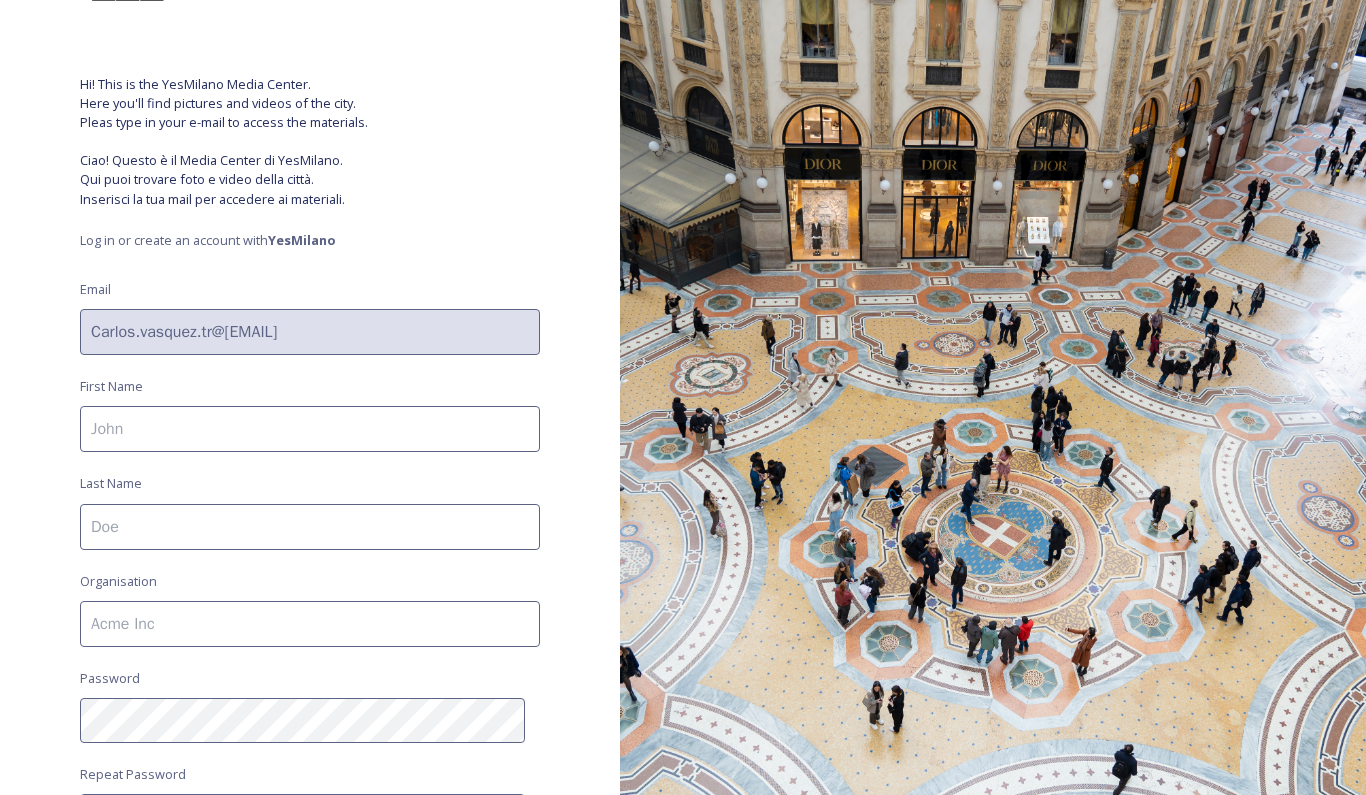 scroll, scrollTop: 209, scrollLeft: 0, axis: vertical 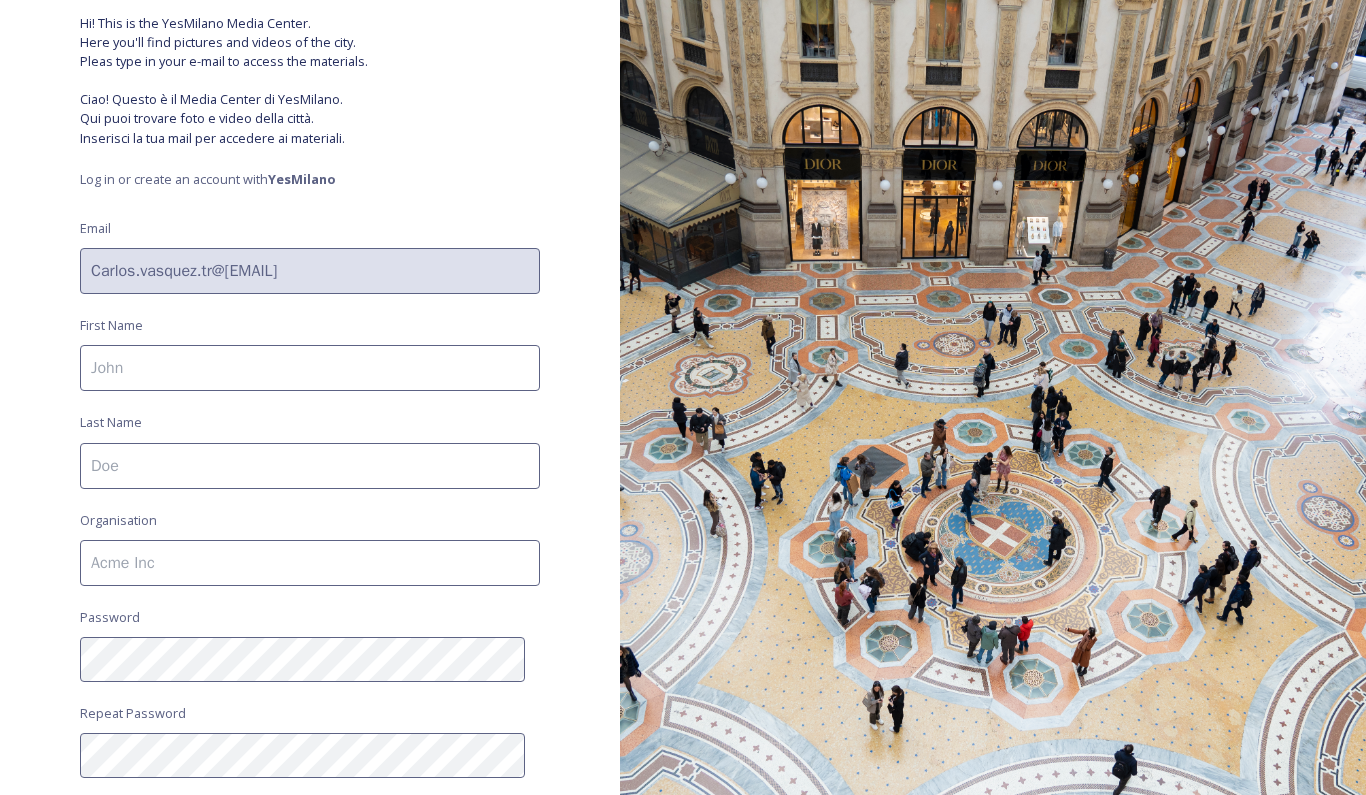 click at bounding box center [310, 368] 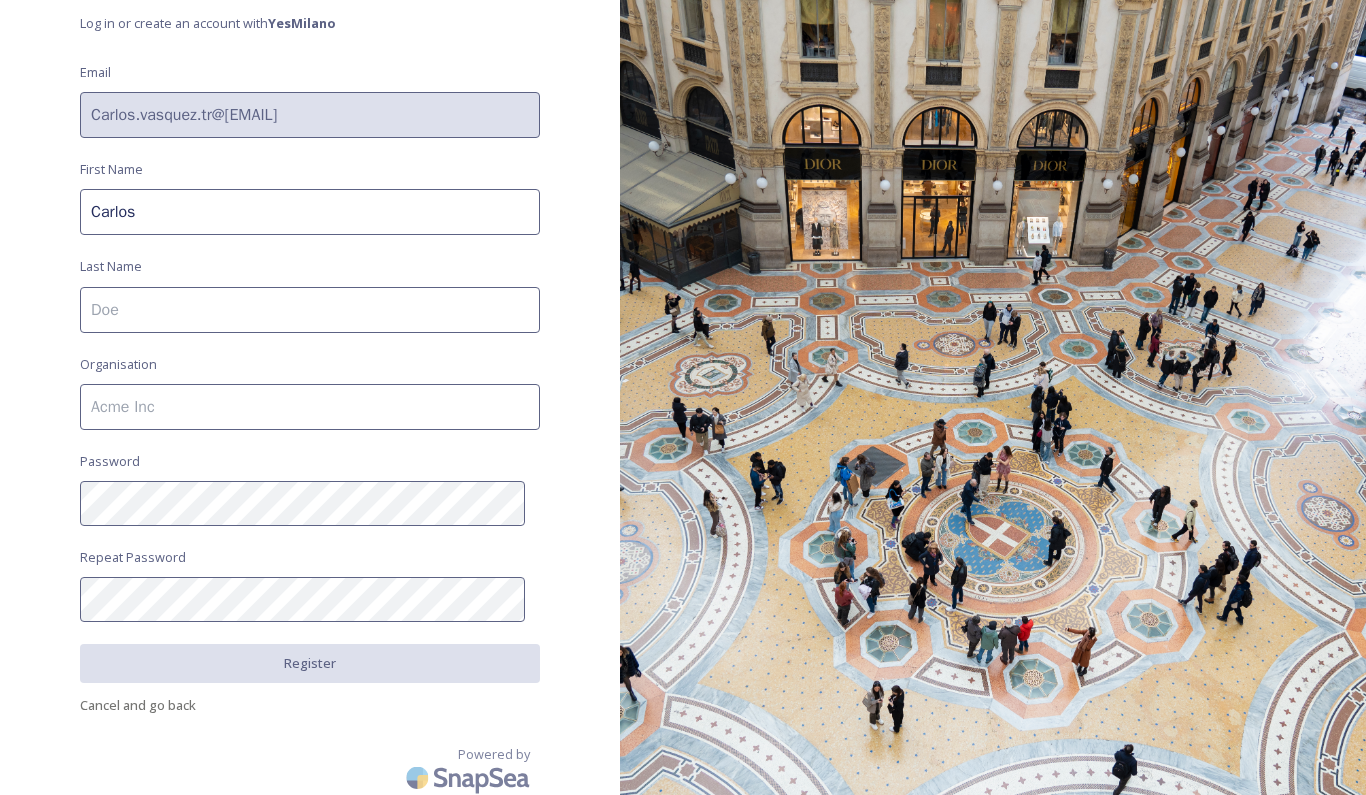 scroll, scrollTop: 364, scrollLeft: 0, axis: vertical 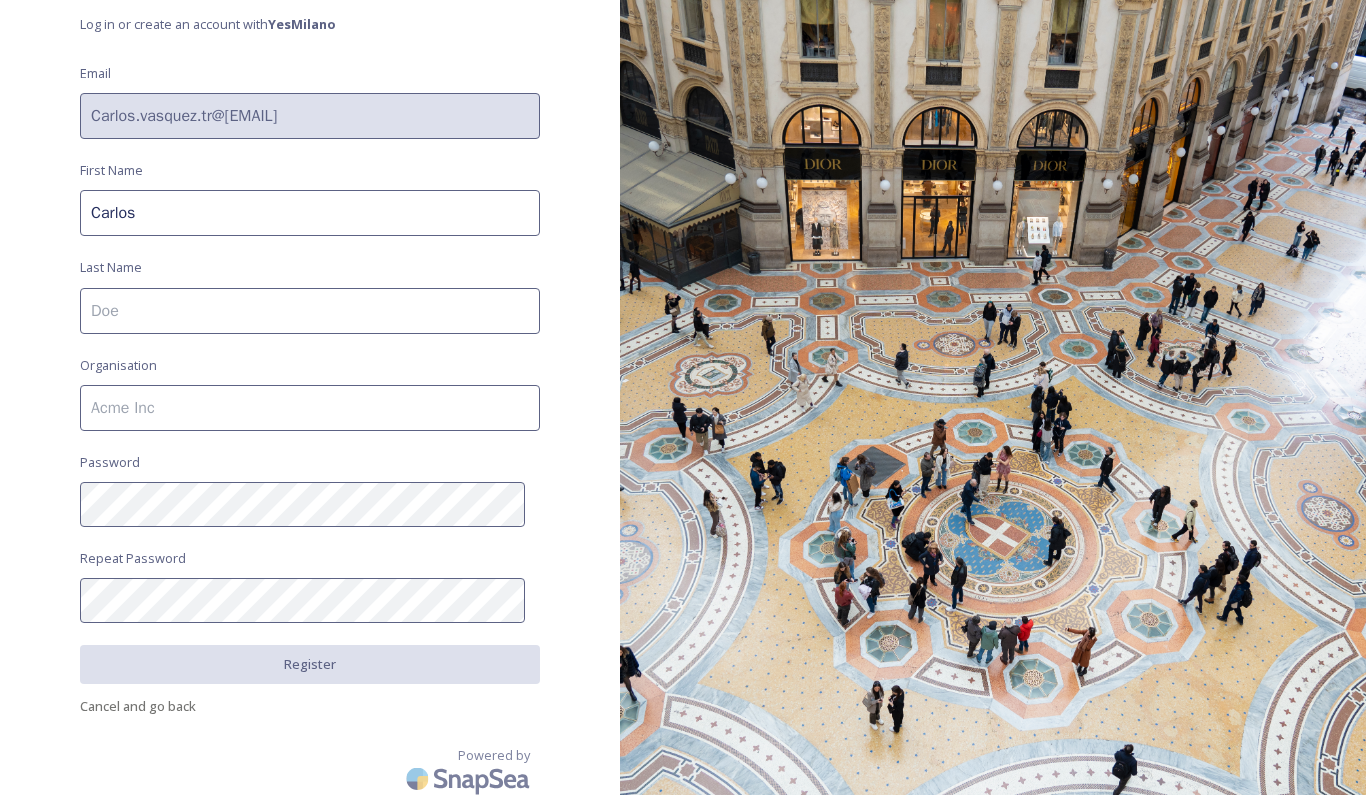 click on "Carlos" at bounding box center (310, 213) 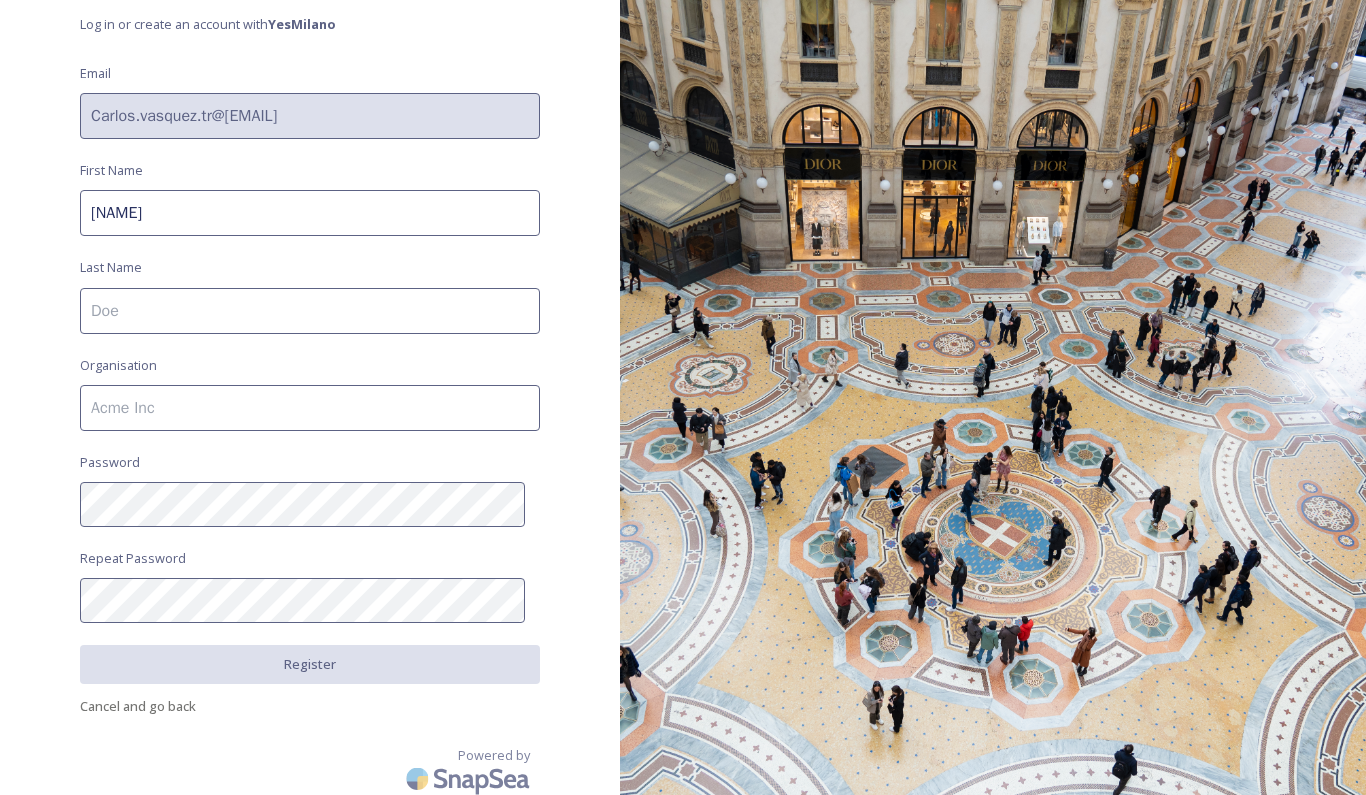 type on "[NAME]" 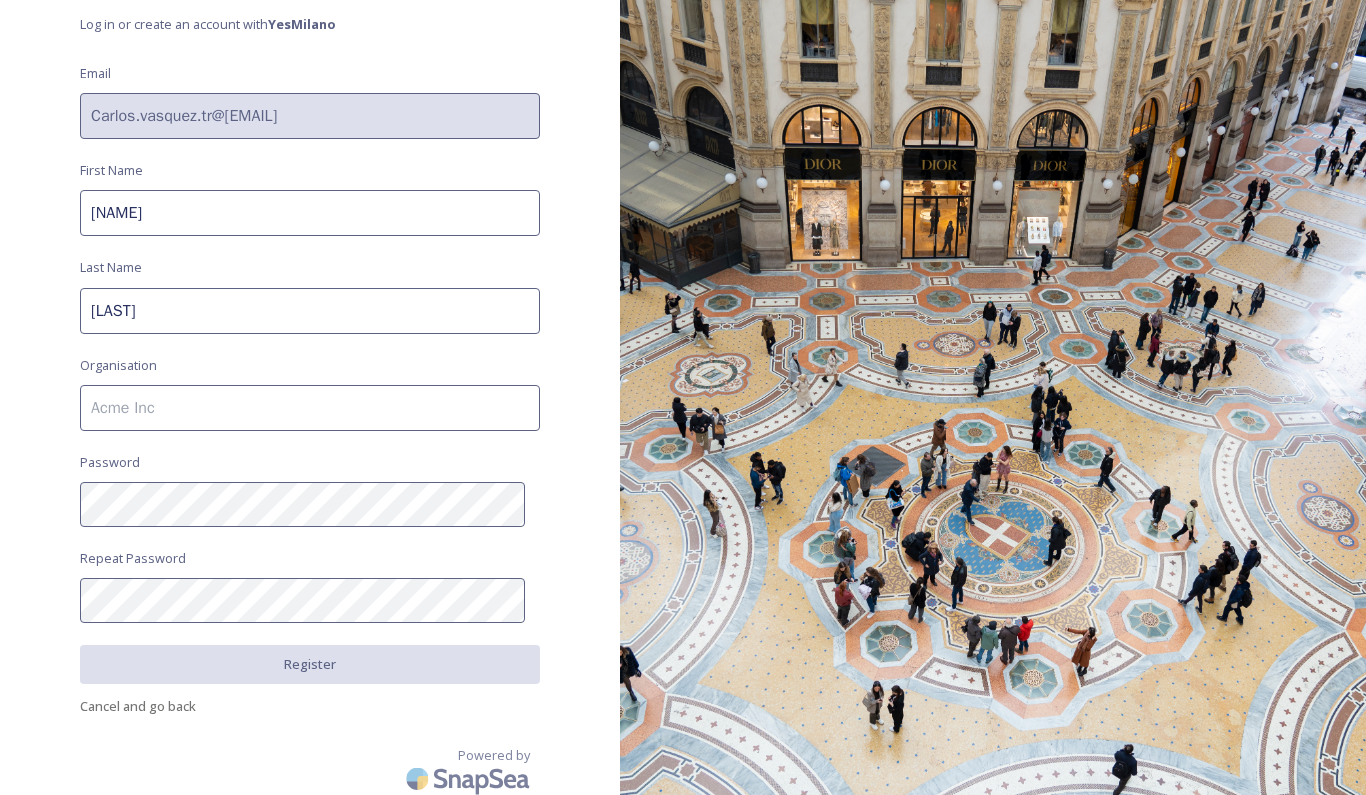type on "[LAST]" 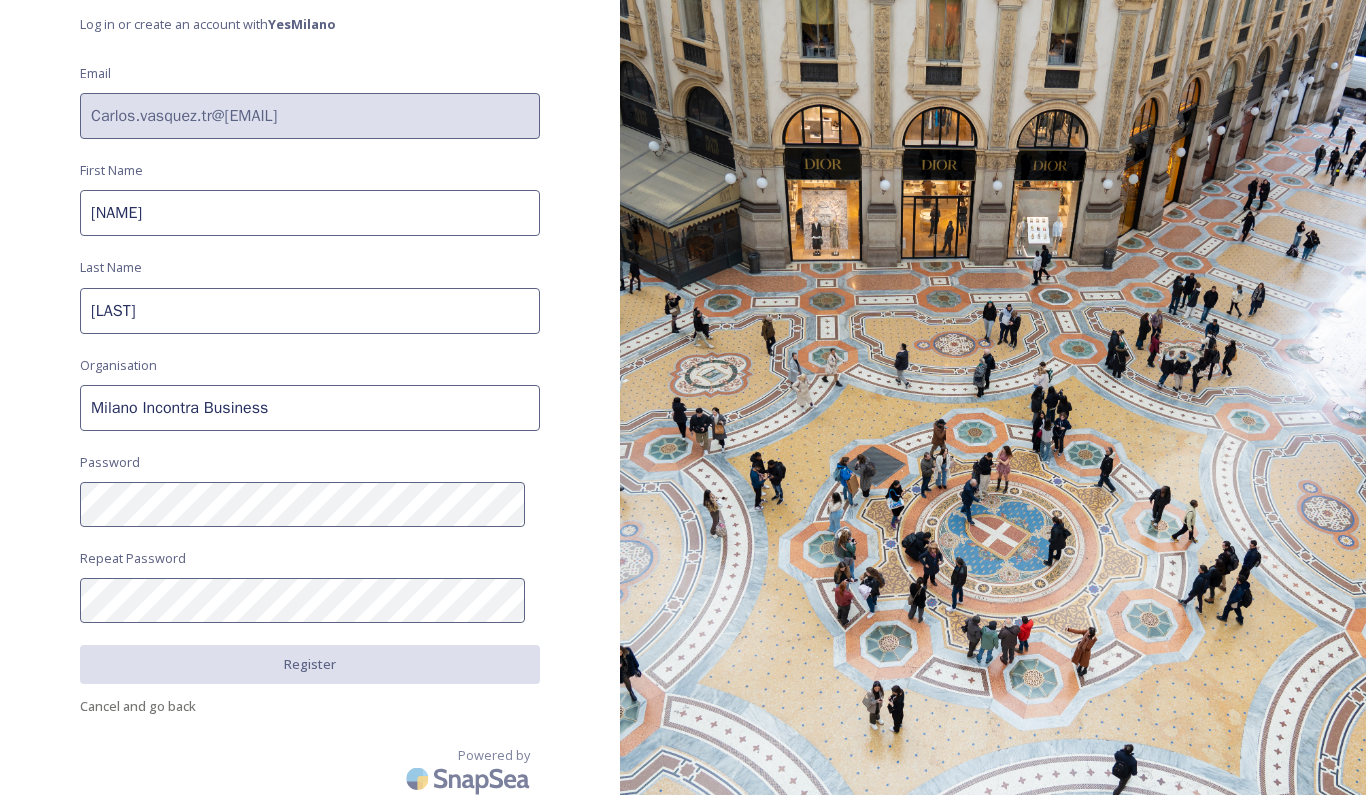 type on "Milano Incontra Business" 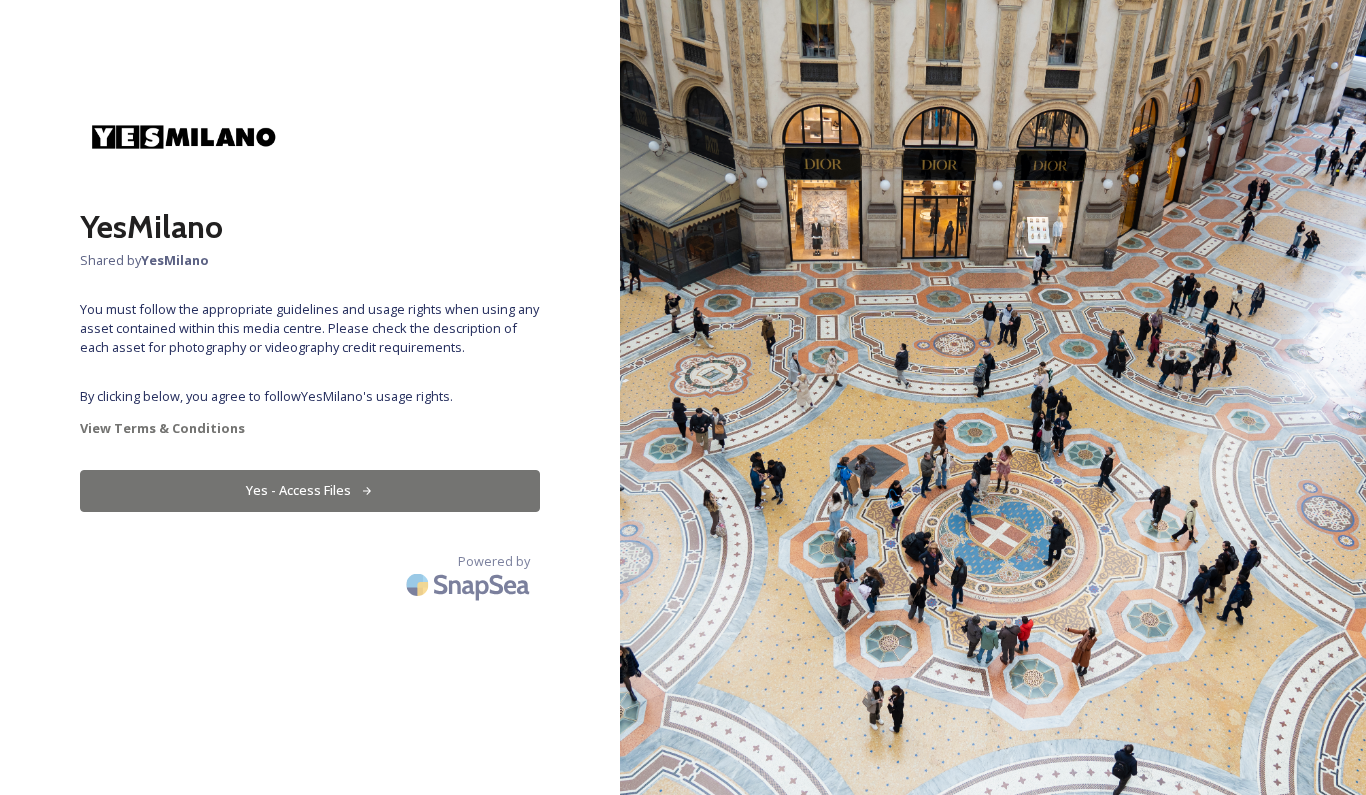 click on "Yes - Access Files" at bounding box center (310, 490) 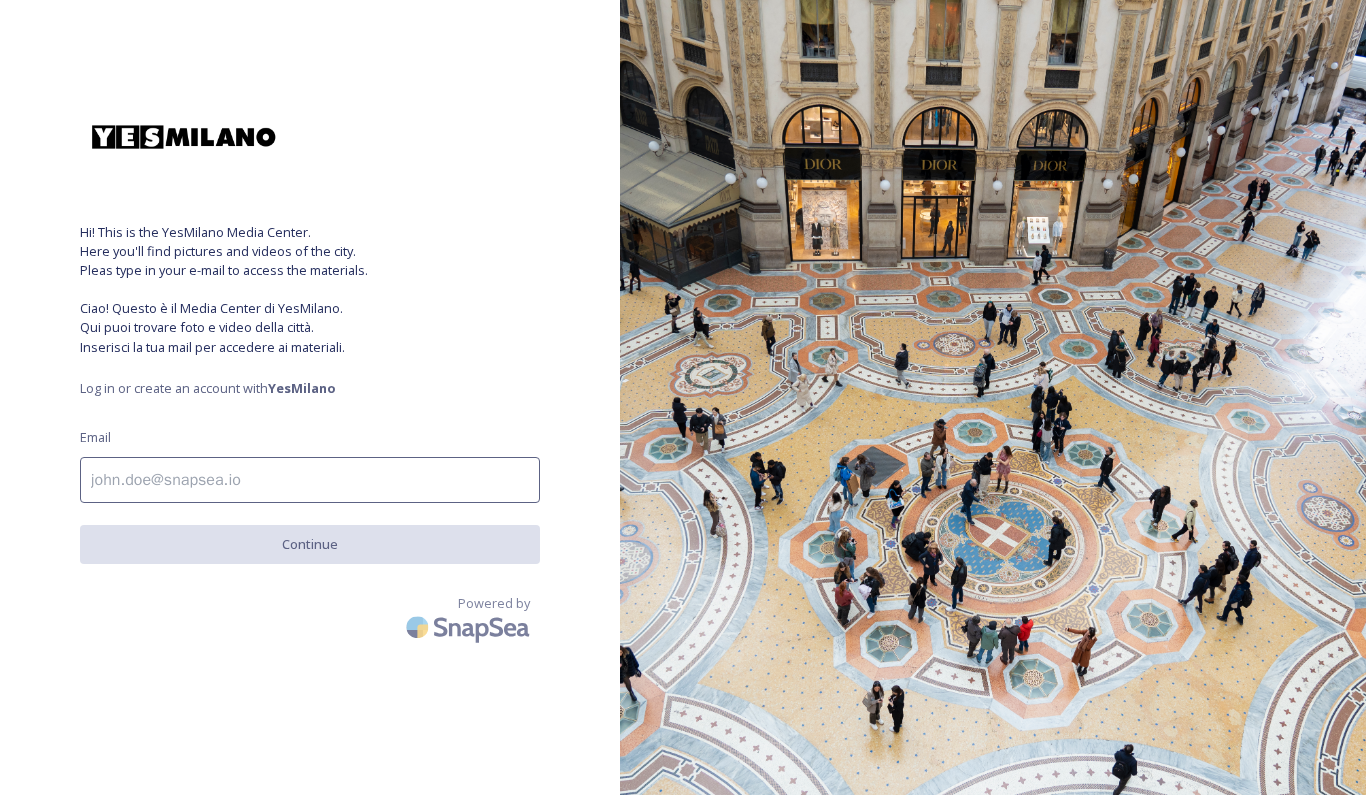 click at bounding box center [310, 480] 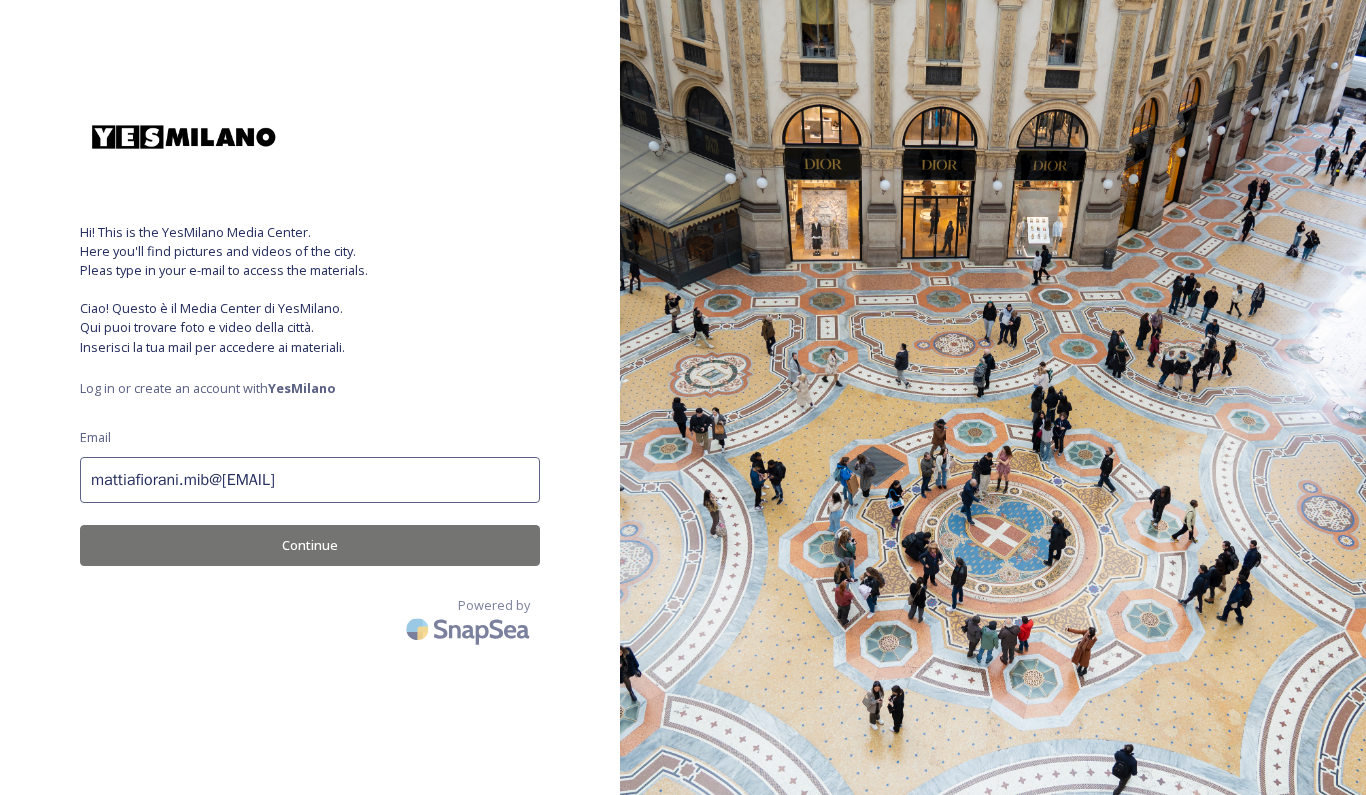 type on "mattiafiorani.mib@[EMAIL]" 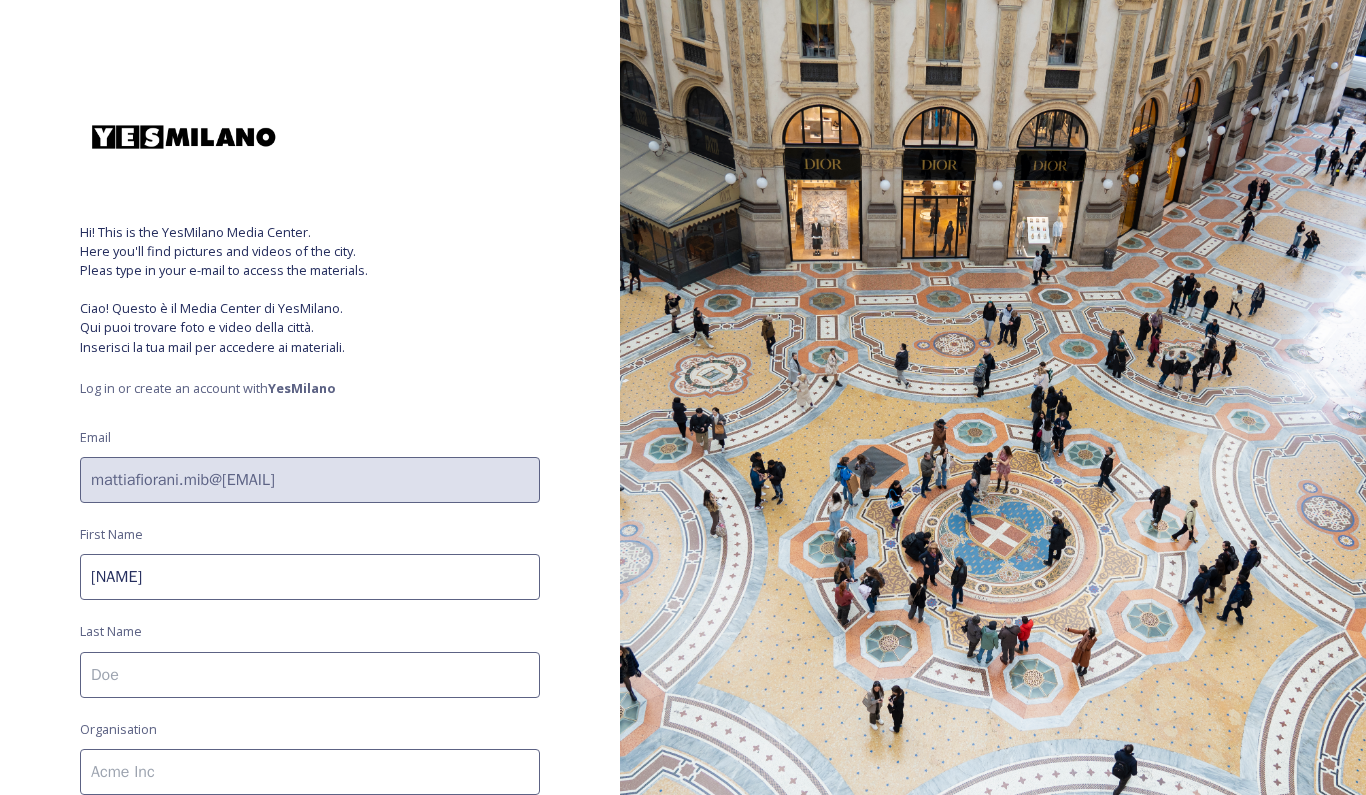 type on "[NAME]" 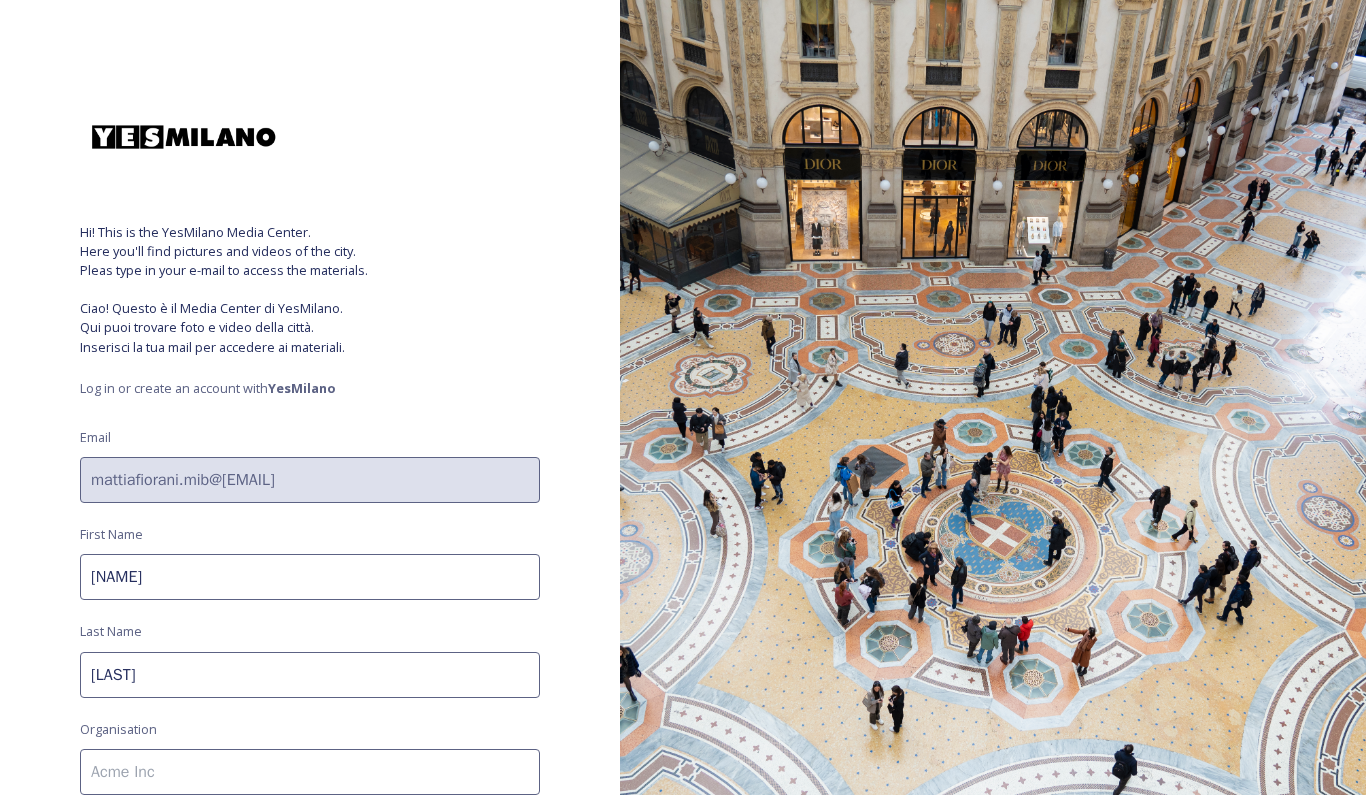 type on "[LAST]" 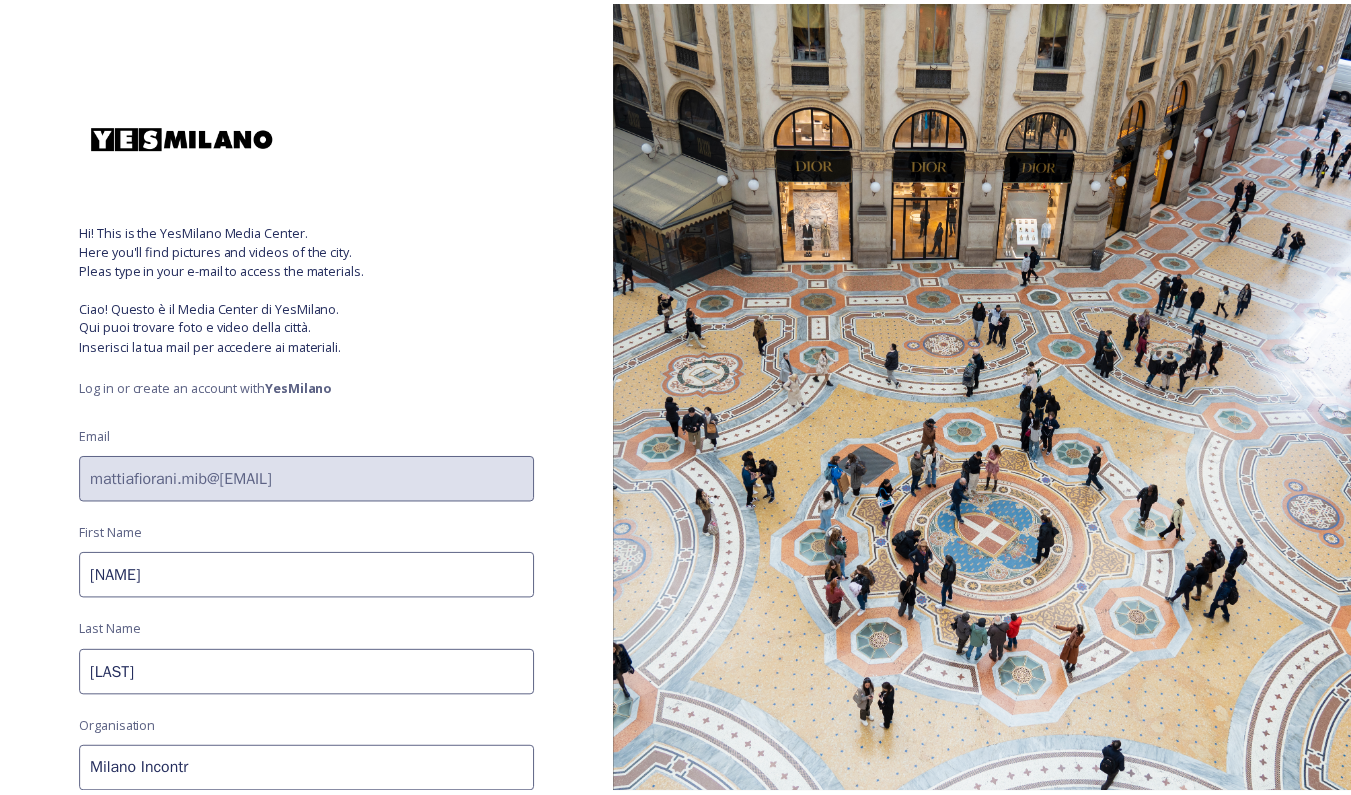 scroll, scrollTop: 364, scrollLeft: 0, axis: vertical 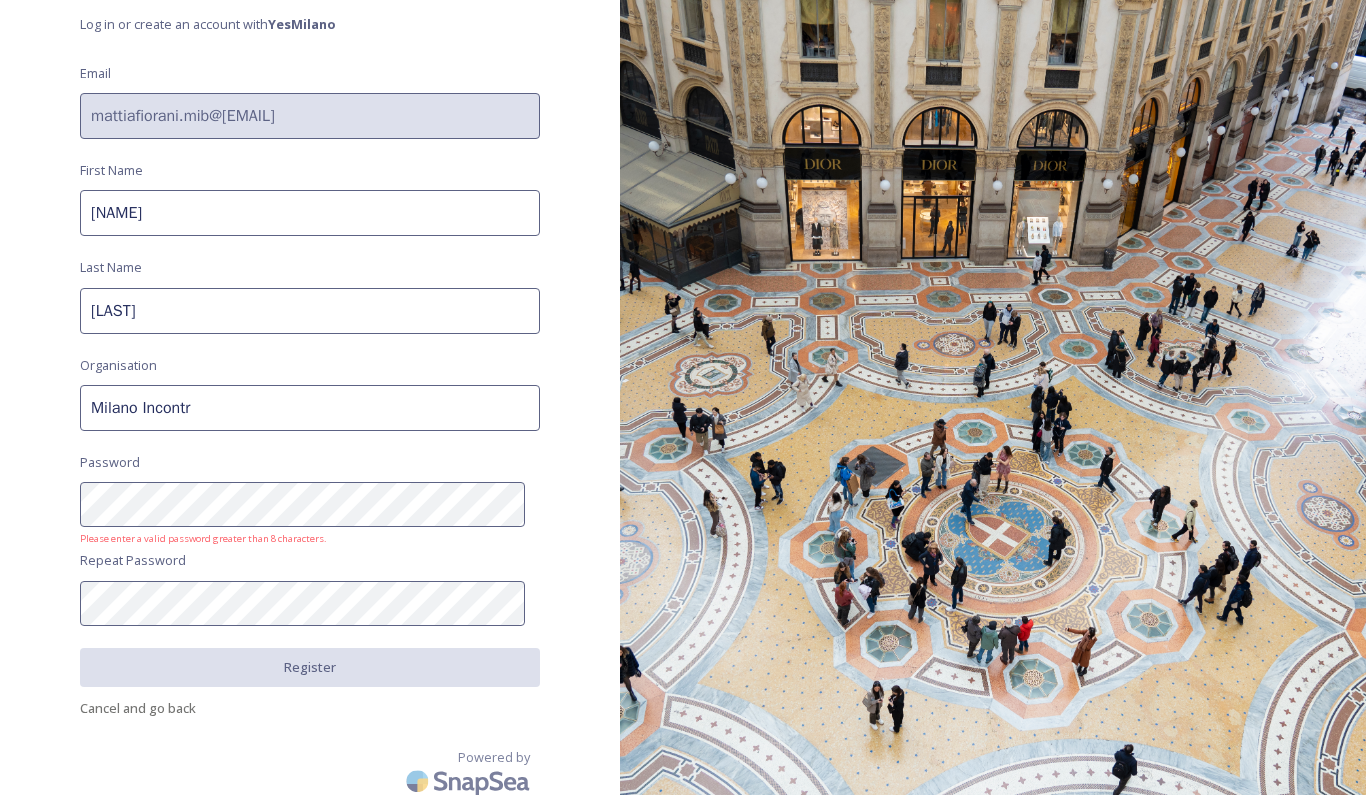 click on "Milano Incontr" at bounding box center (310, 408) 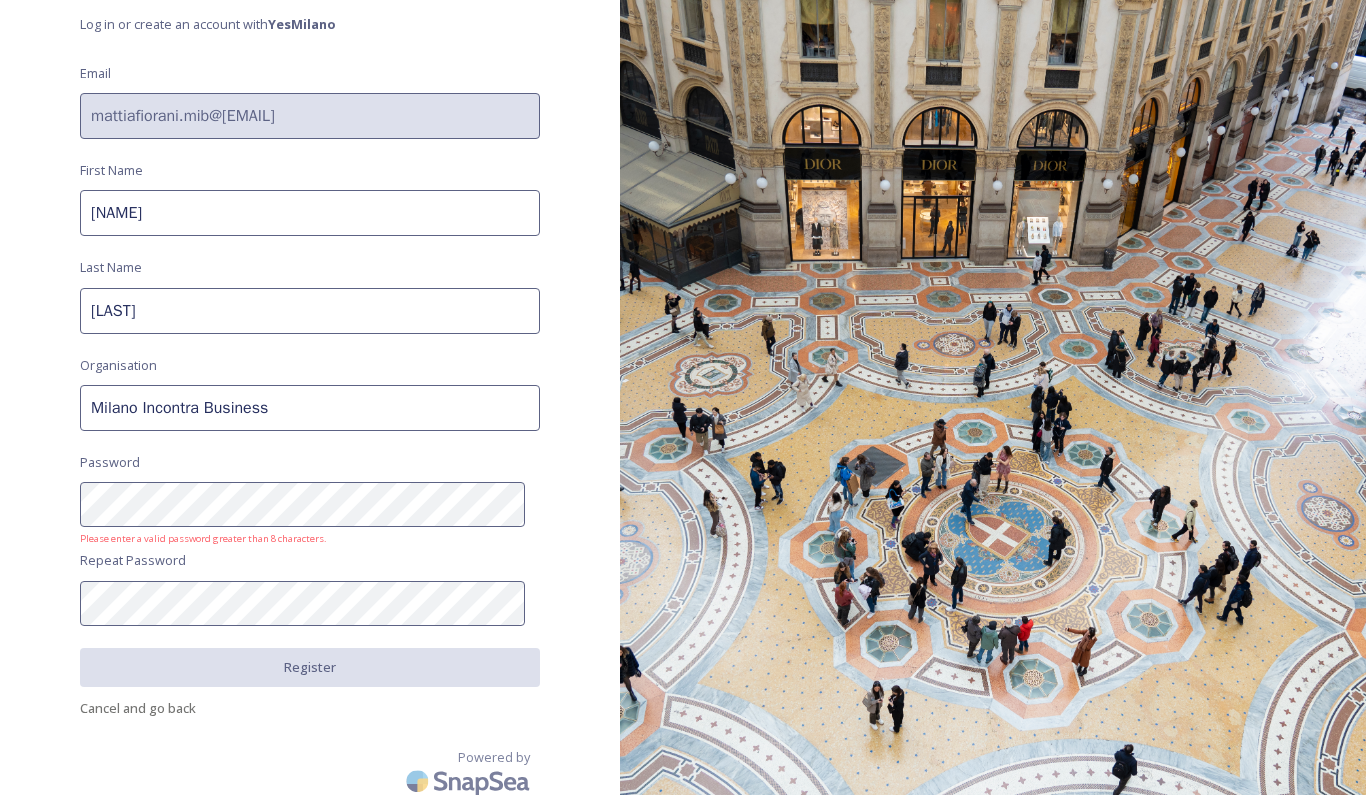 type on "Milano Incontra Business" 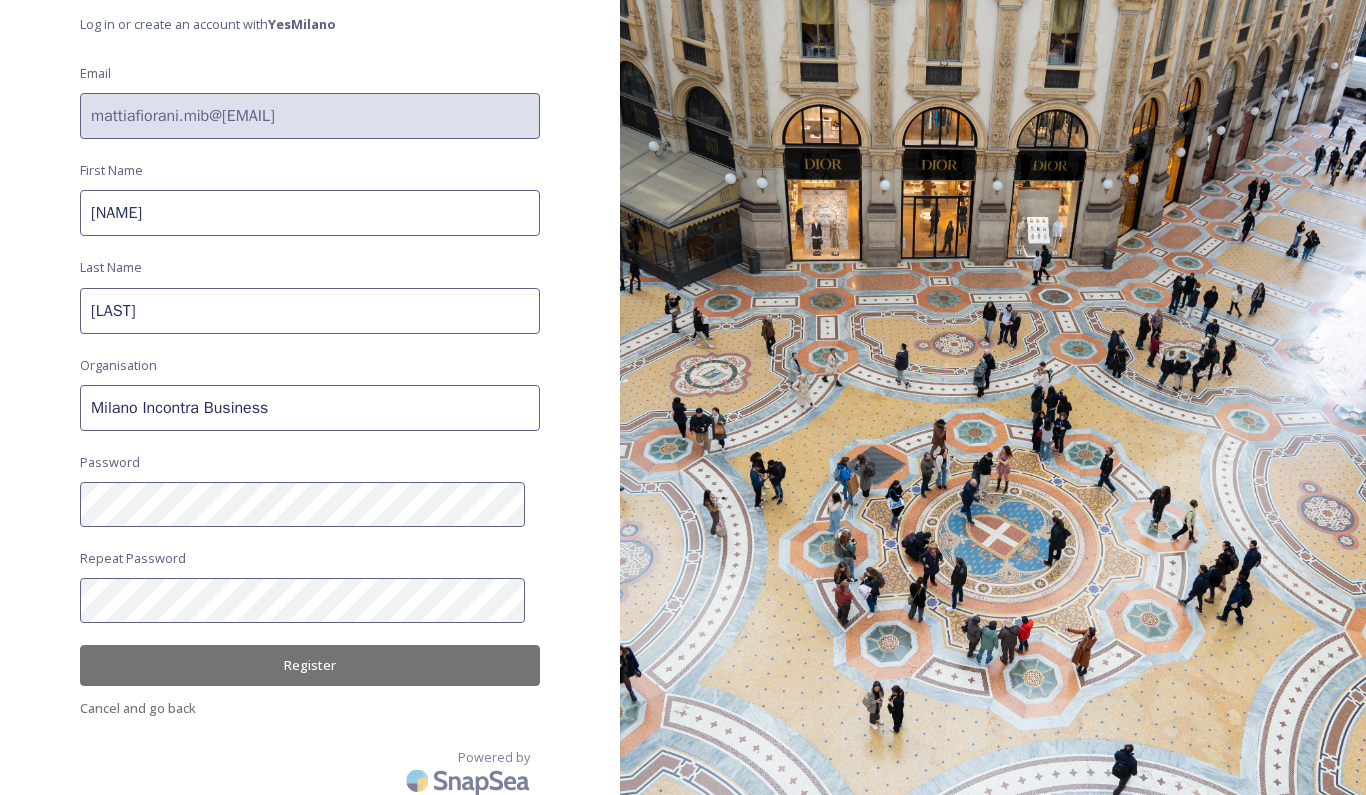 click on "Register" at bounding box center [310, 665] 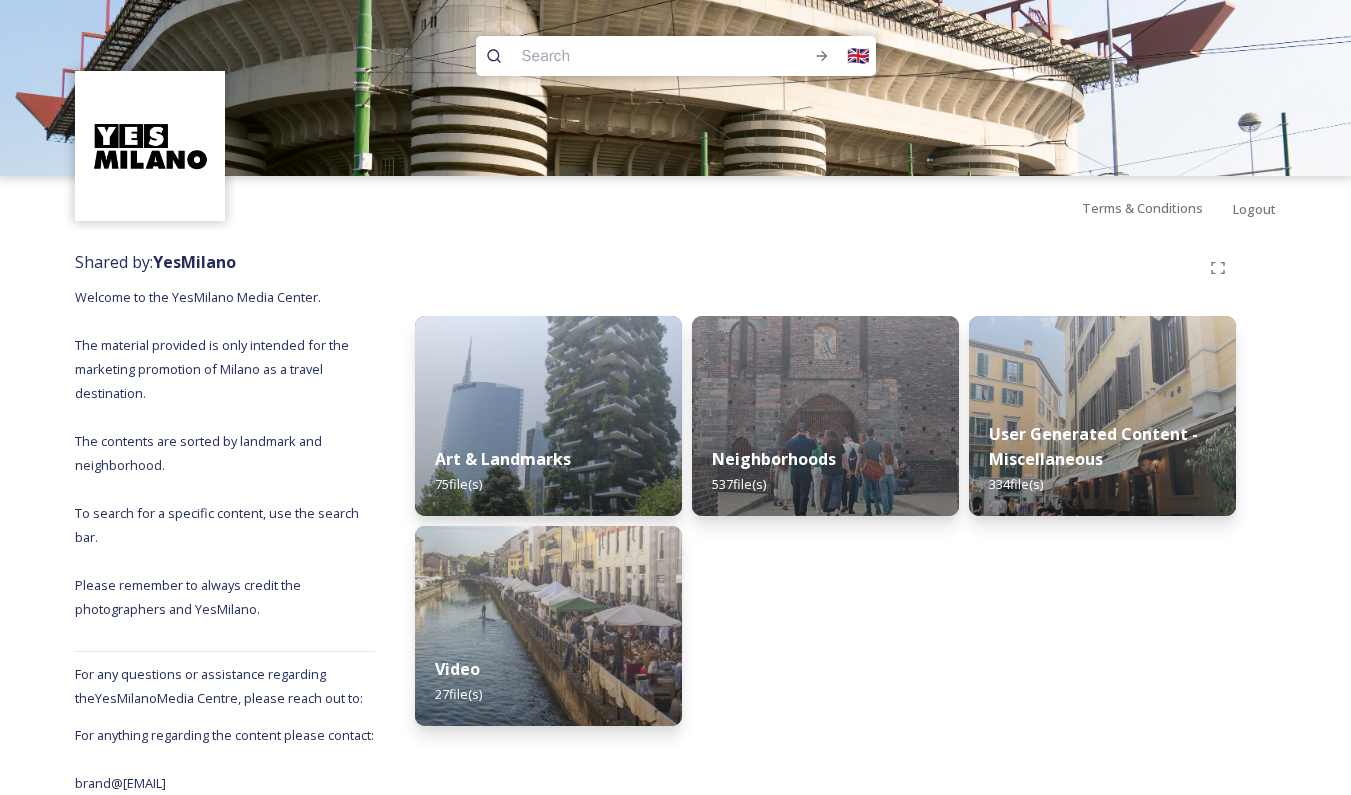 scroll, scrollTop: 27, scrollLeft: 0, axis: vertical 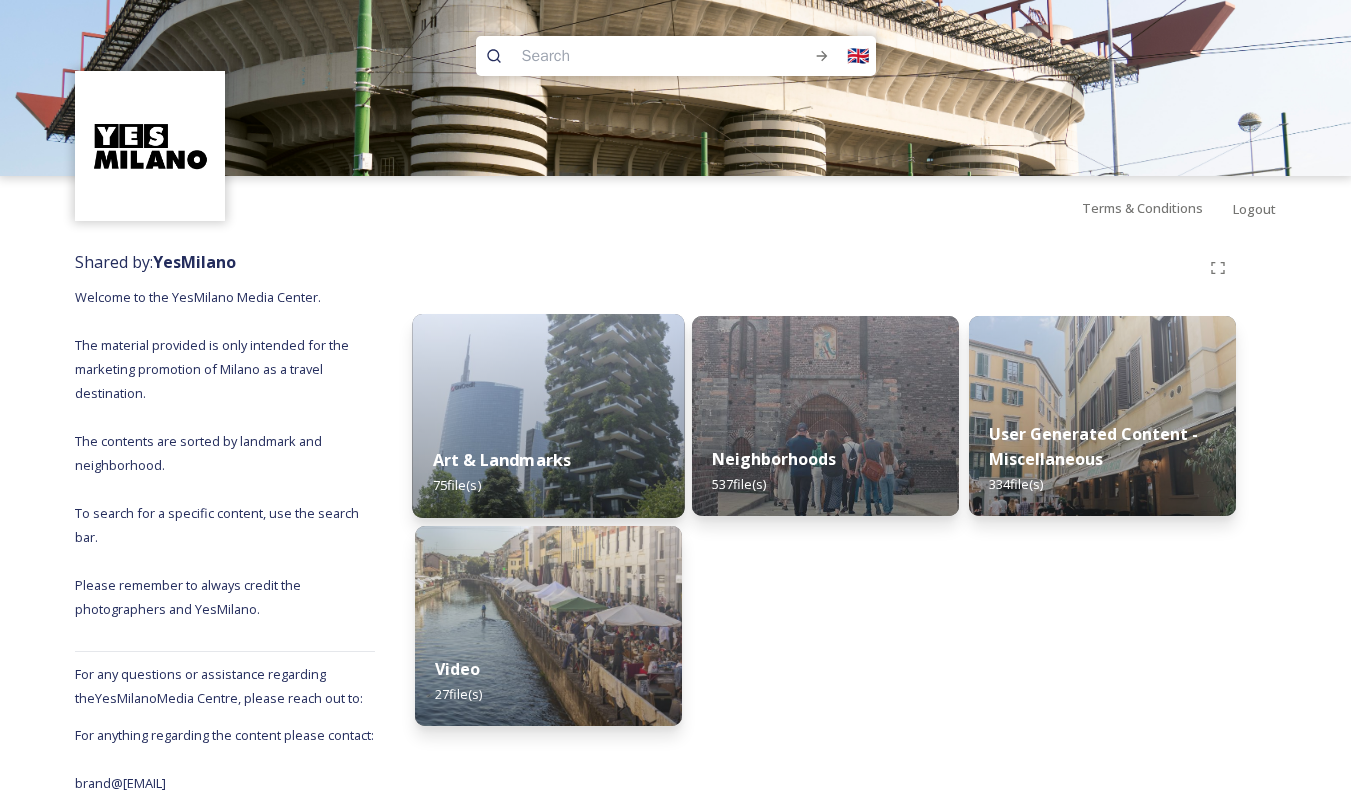 click at bounding box center [548, 416] 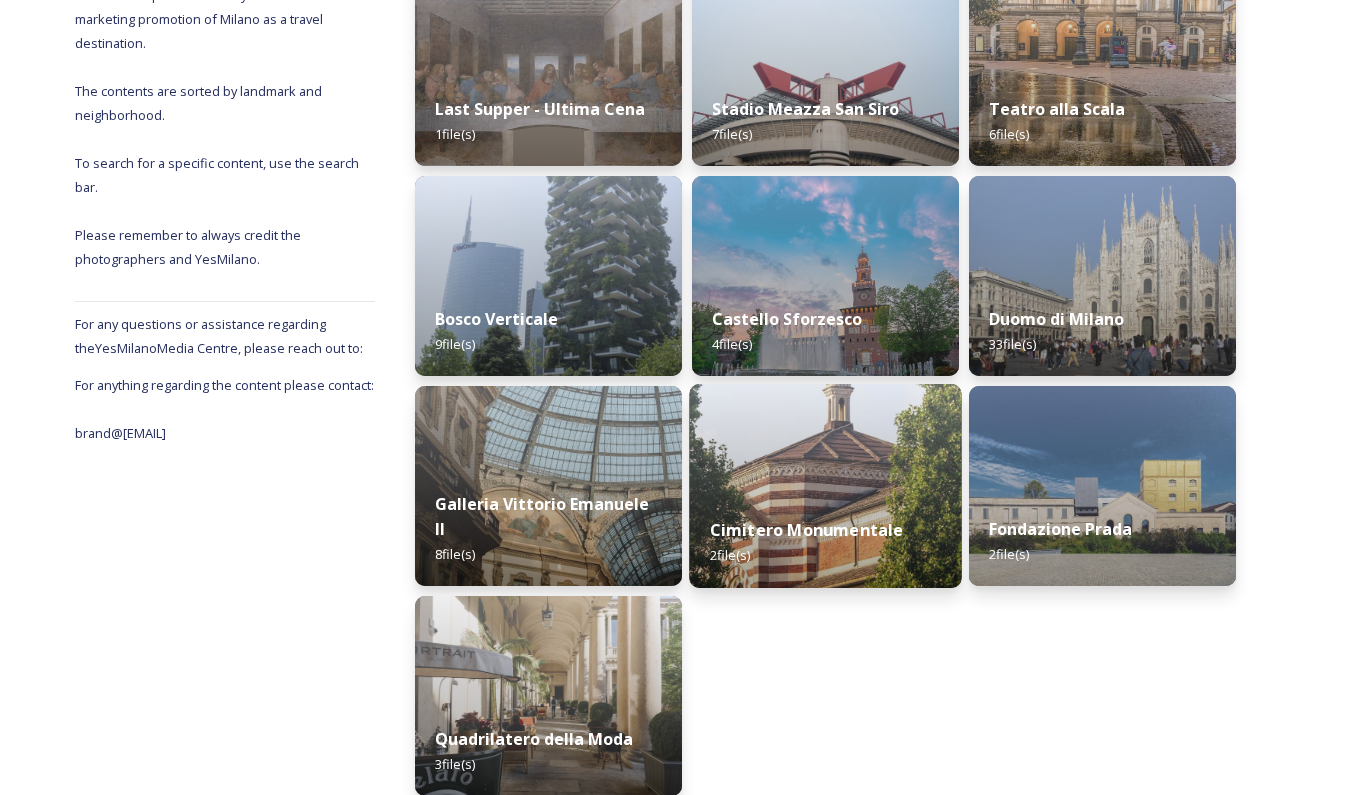 scroll, scrollTop: 356, scrollLeft: 0, axis: vertical 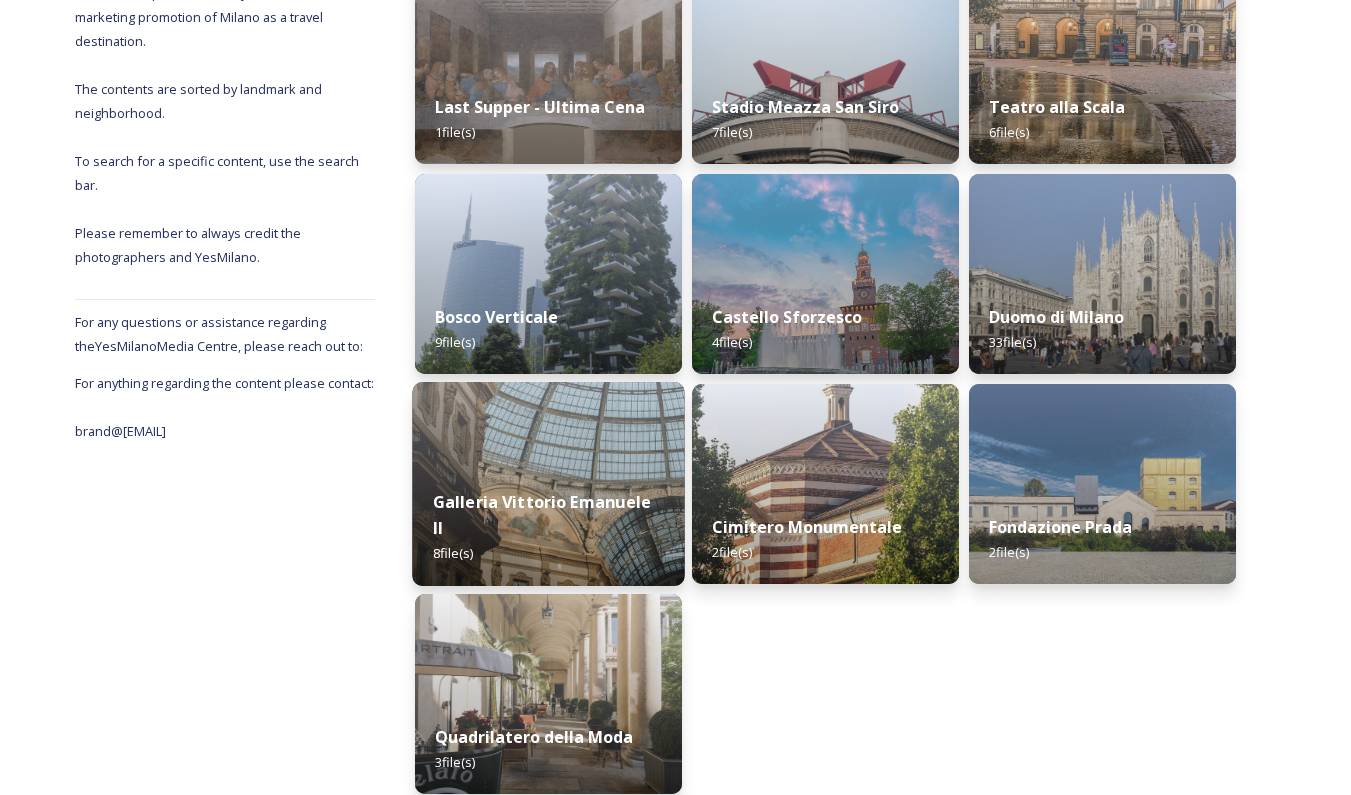 click at bounding box center (548, 484) 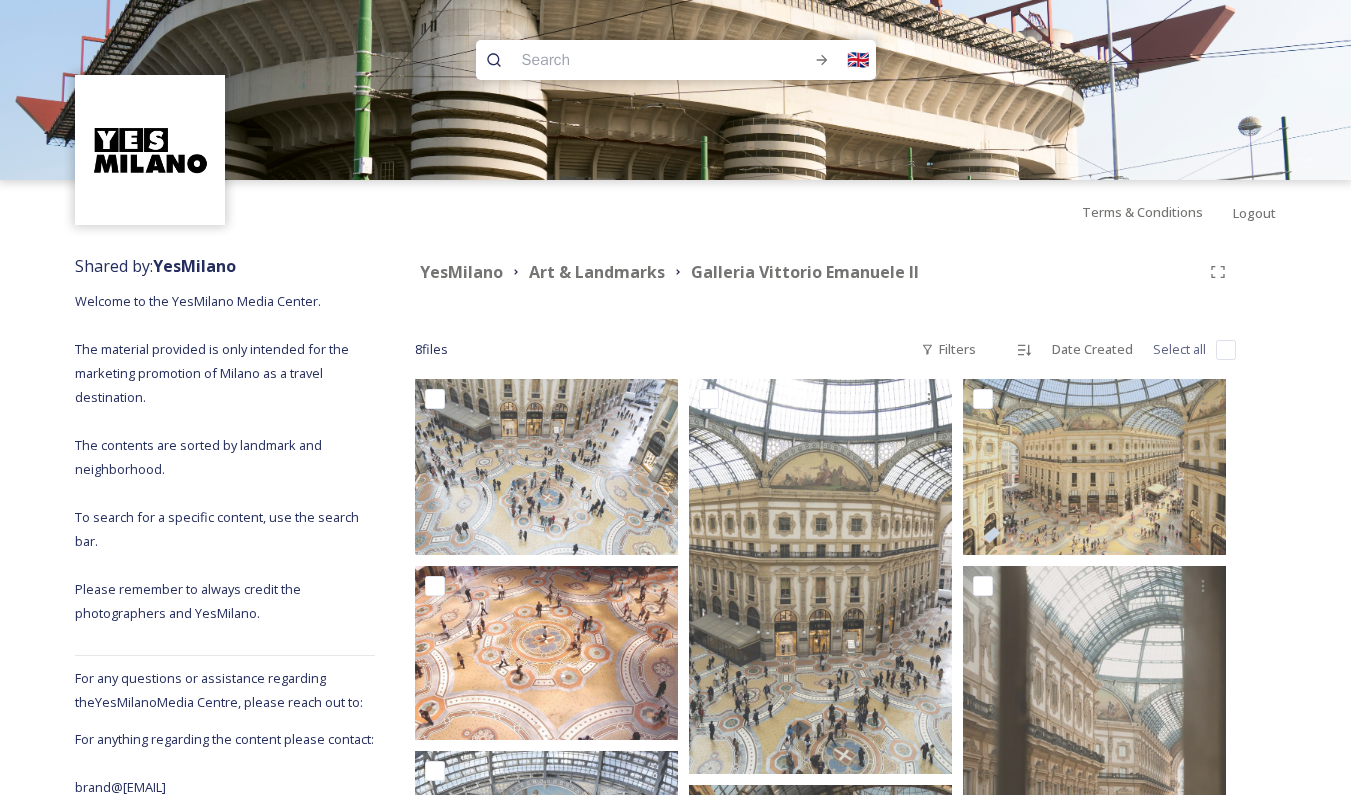 scroll, scrollTop: 0, scrollLeft: 0, axis: both 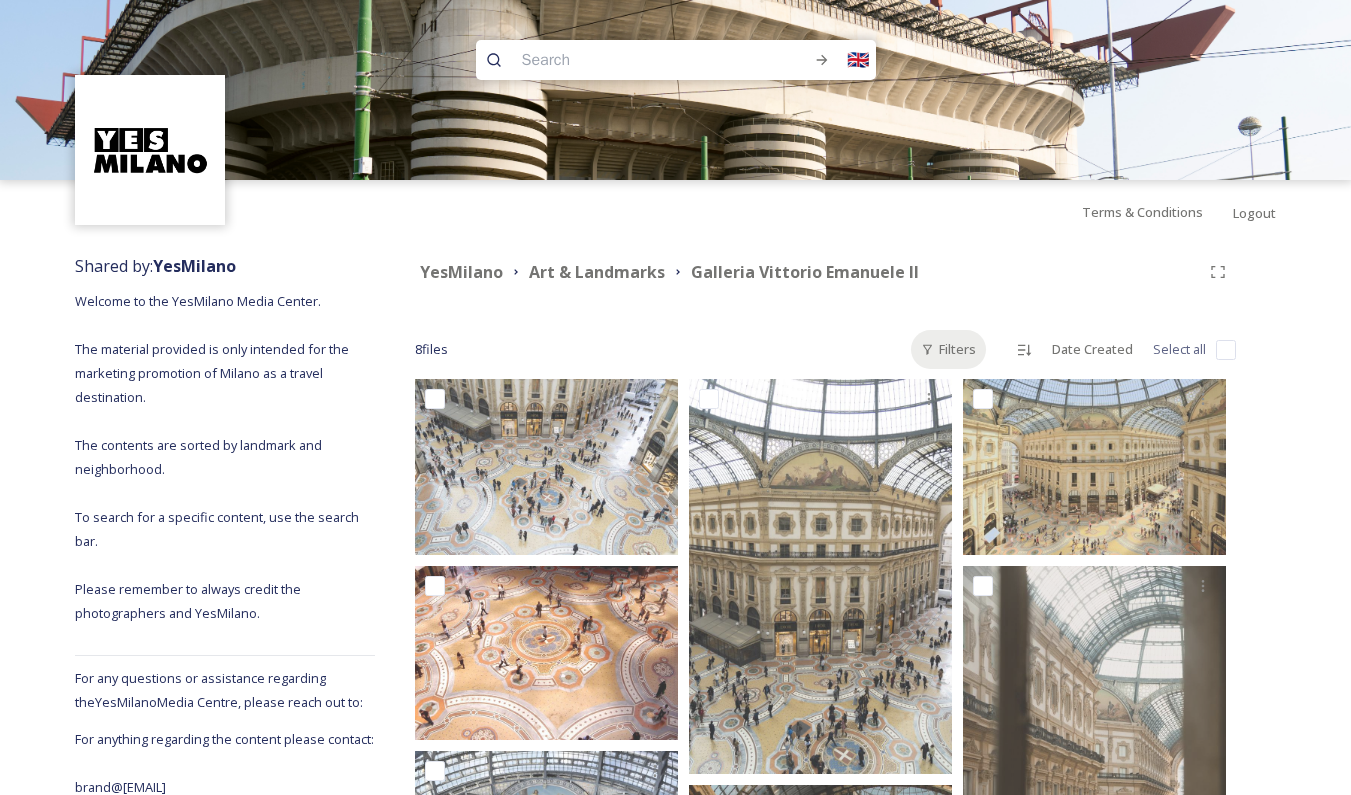 click on "Filters" at bounding box center [948, 349] 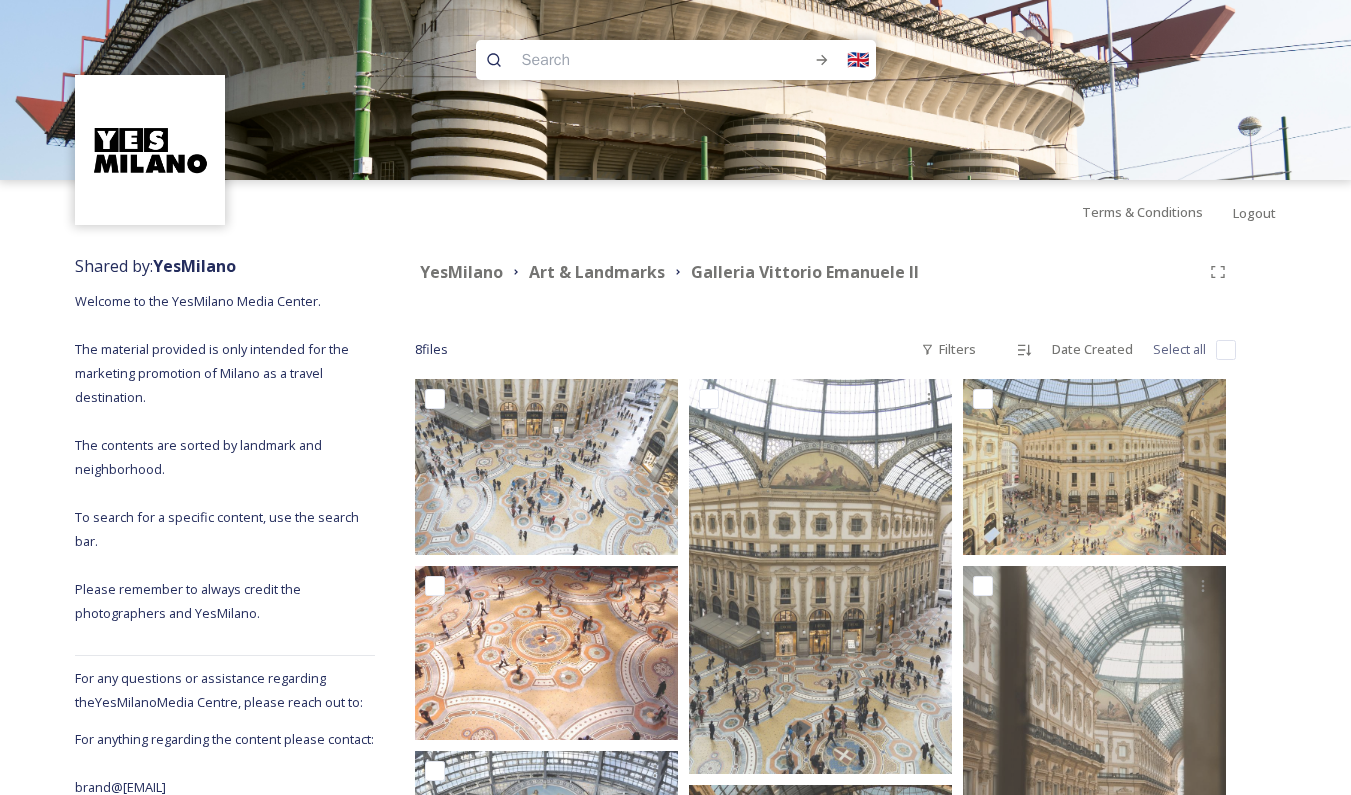 click on "YesMilano Art Landmarks Galleria Vittorio Emanuele II 8 file s Filters Date Created Select all You've reached the end" at bounding box center [825, 936] 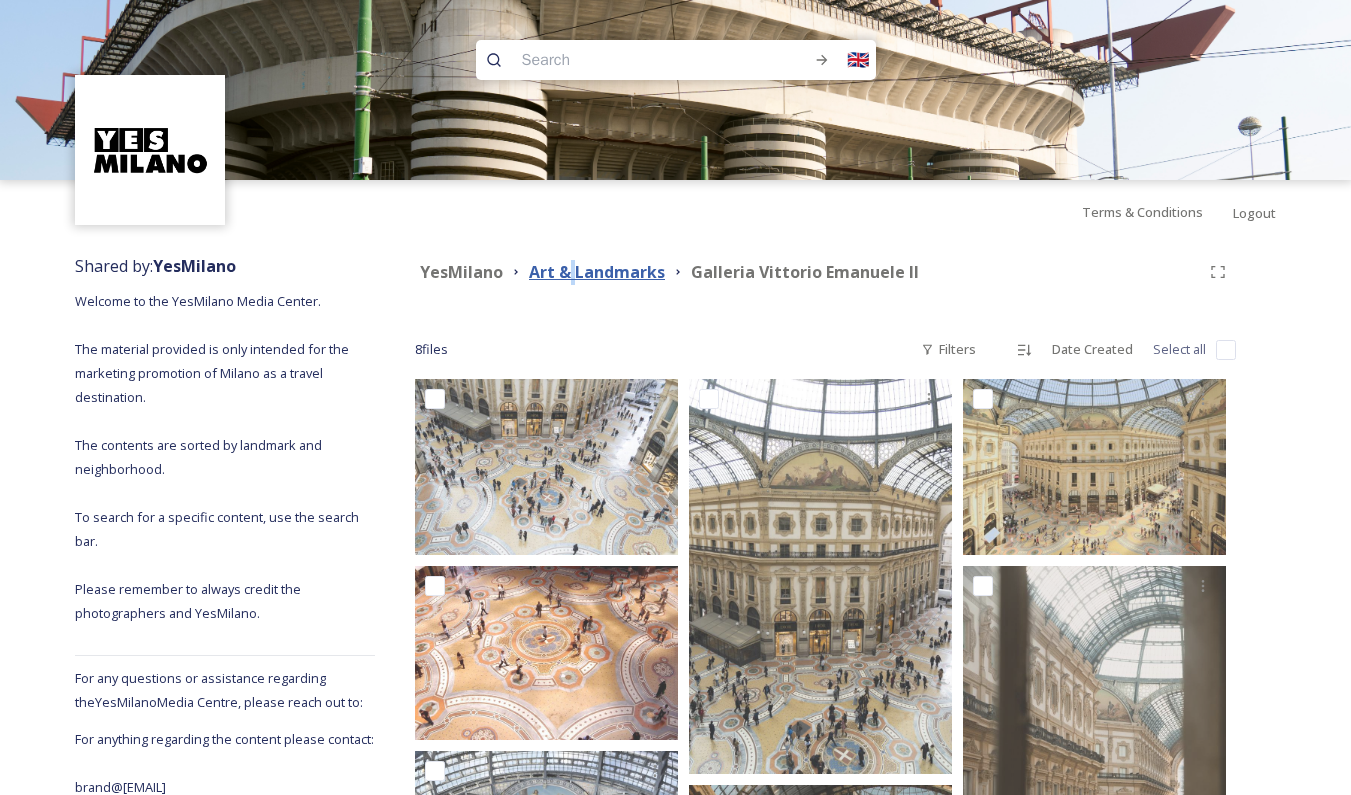 click on "Art & Landmarks" at bounding box center (597, 272) 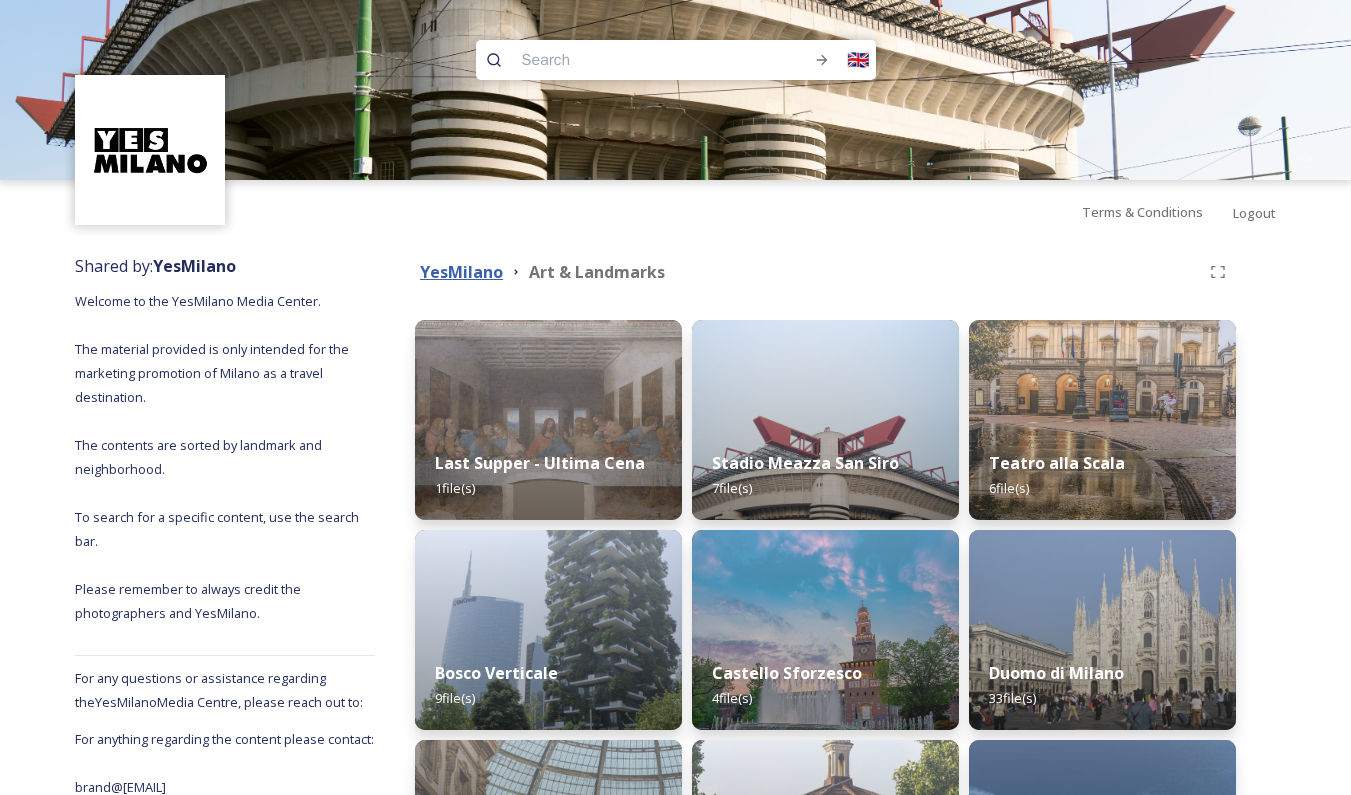 click on "YesMilano" at bounding box center [461, 272] 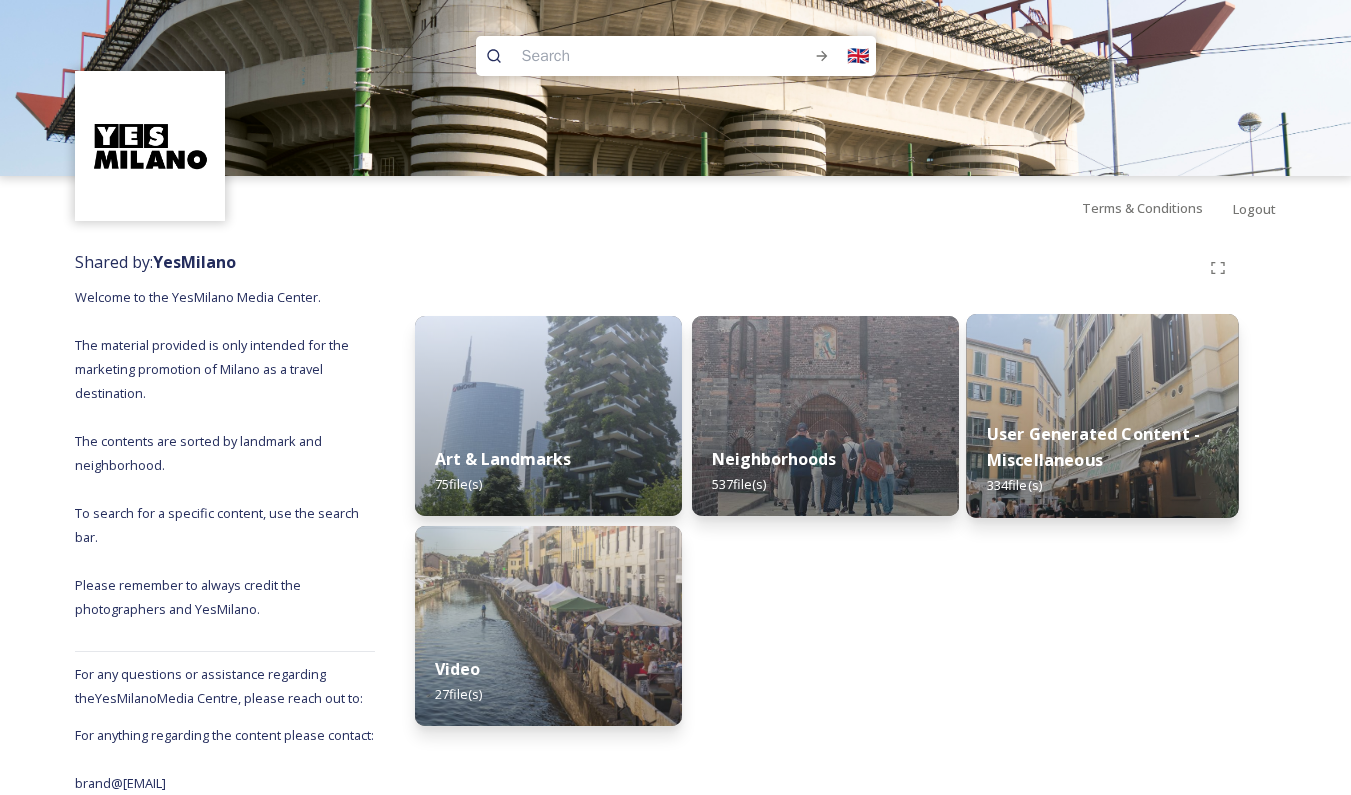 scroll, scrollTop: 27, scrollLeft: 0, axis: vertical 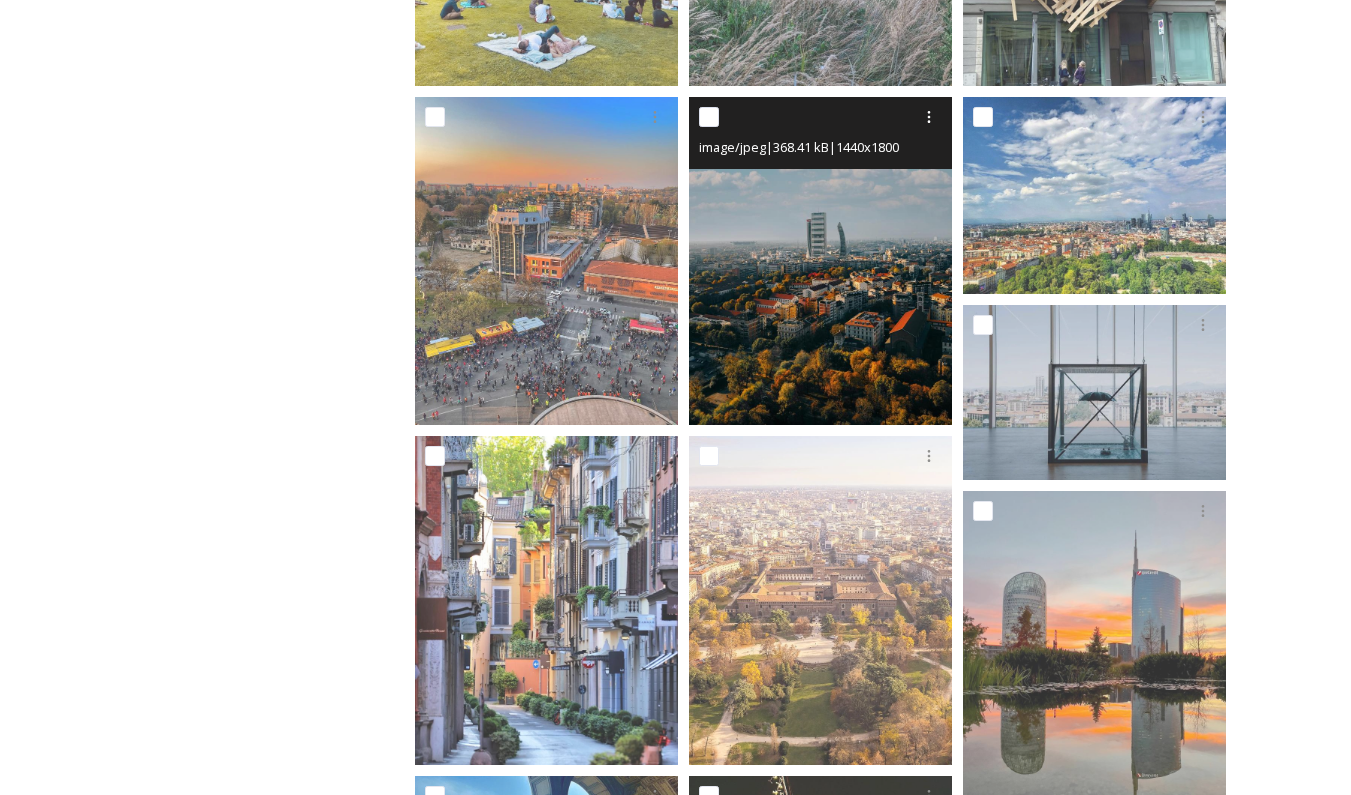 click at bounding box center (820, 261) 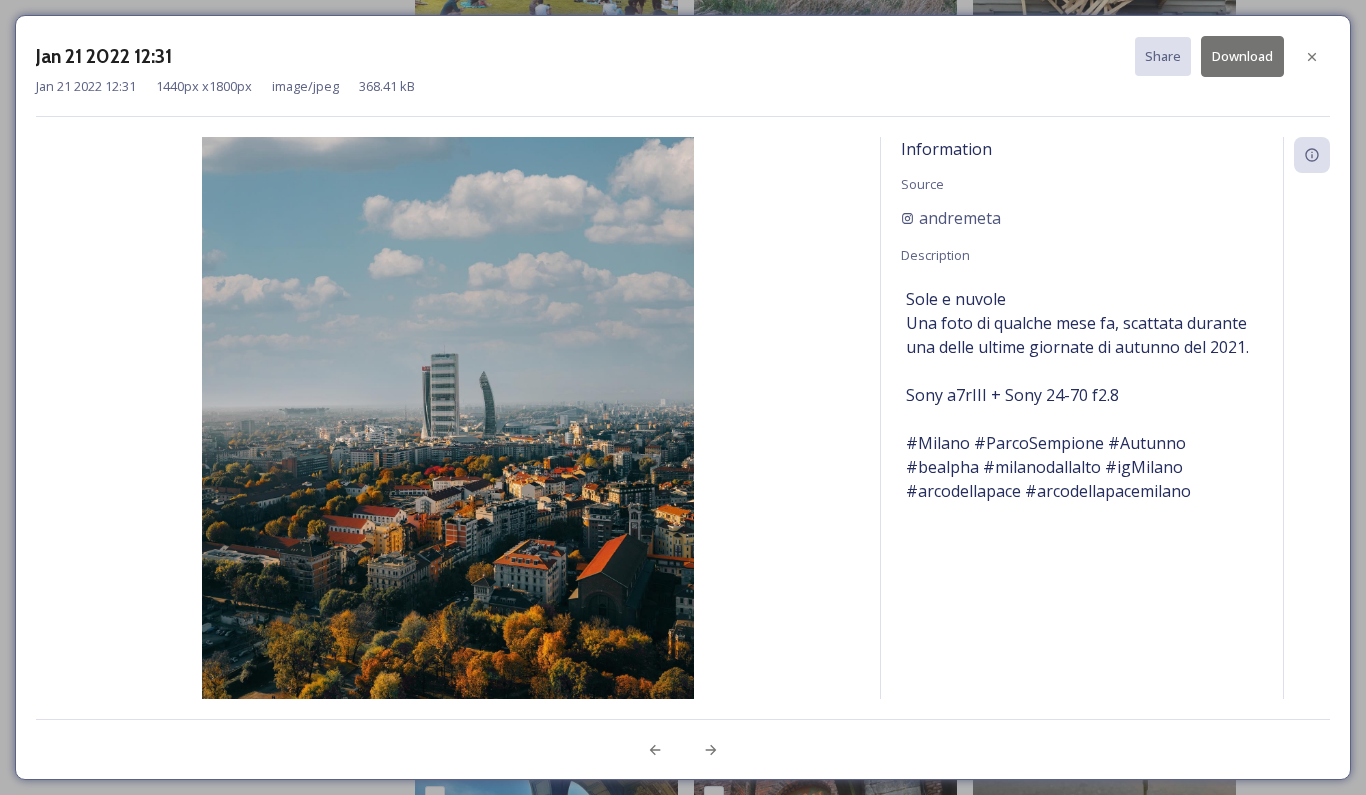 click on "Download" at bounding box center [1242, 56] 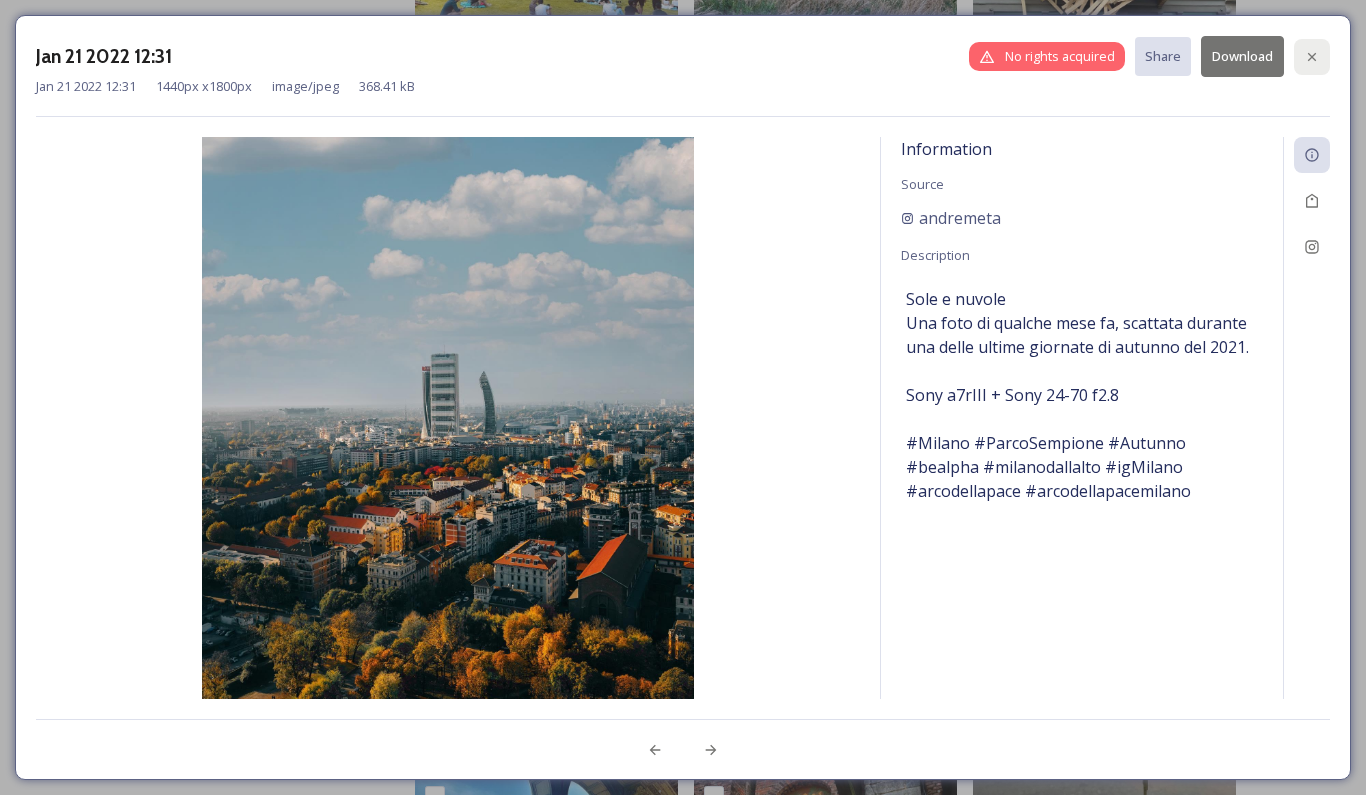 click 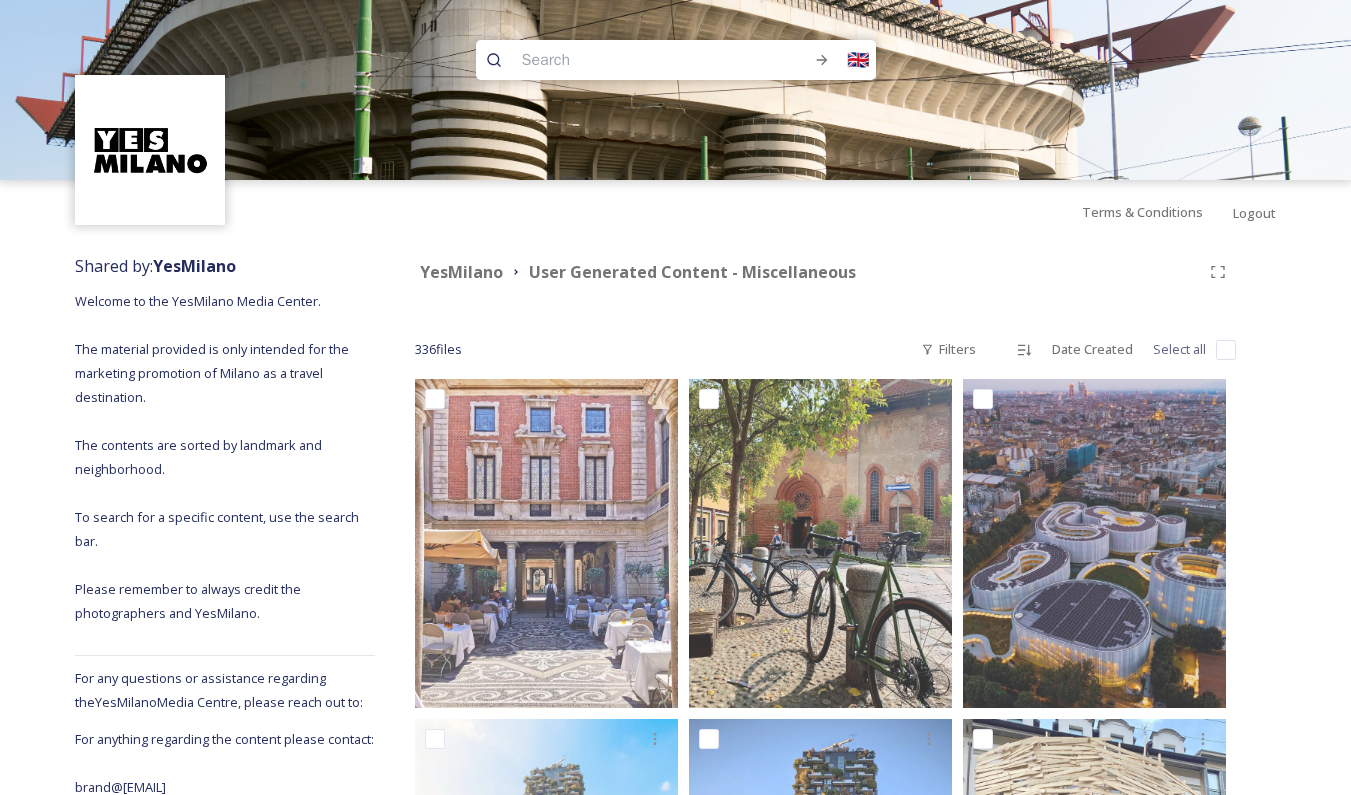 scroll, scrollTop: 0, scrollLeft: 0, axis: both 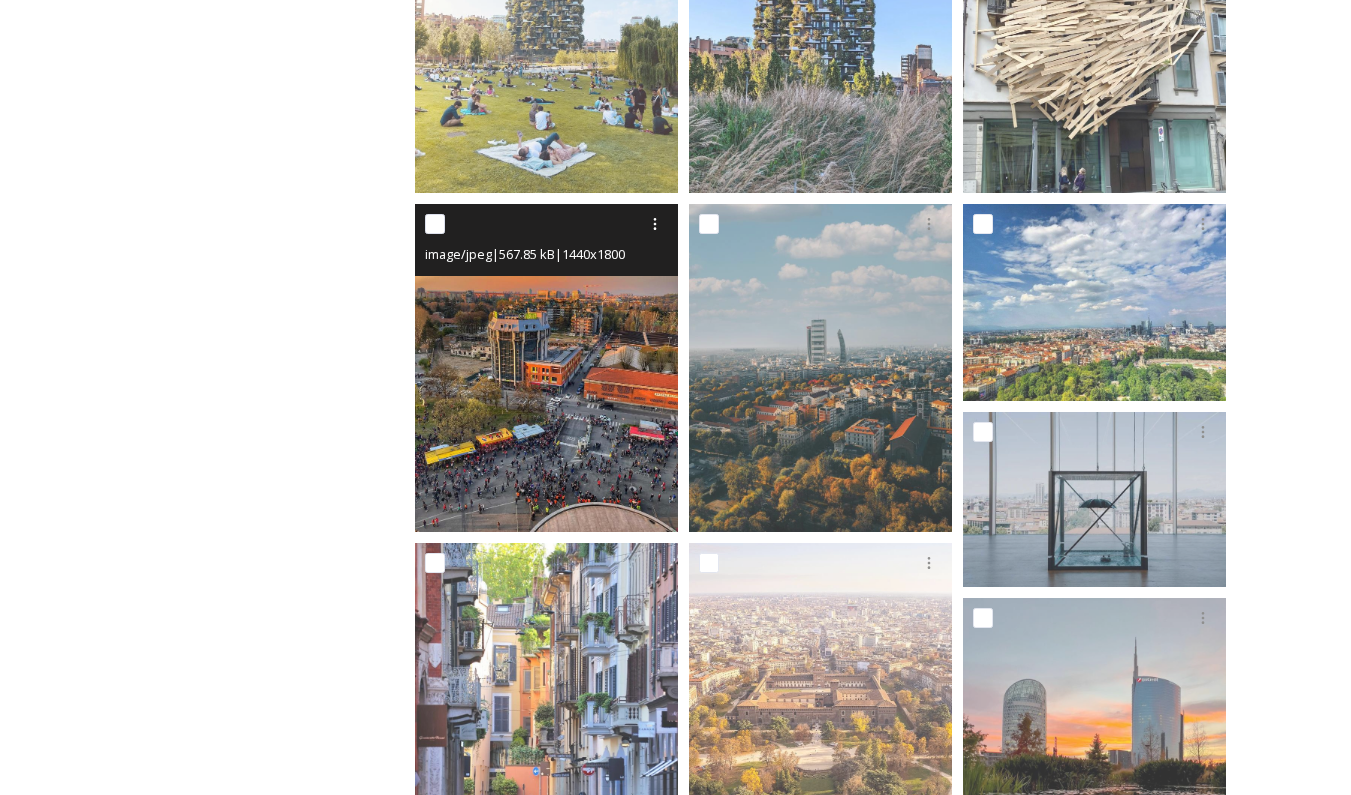 type on "fu" 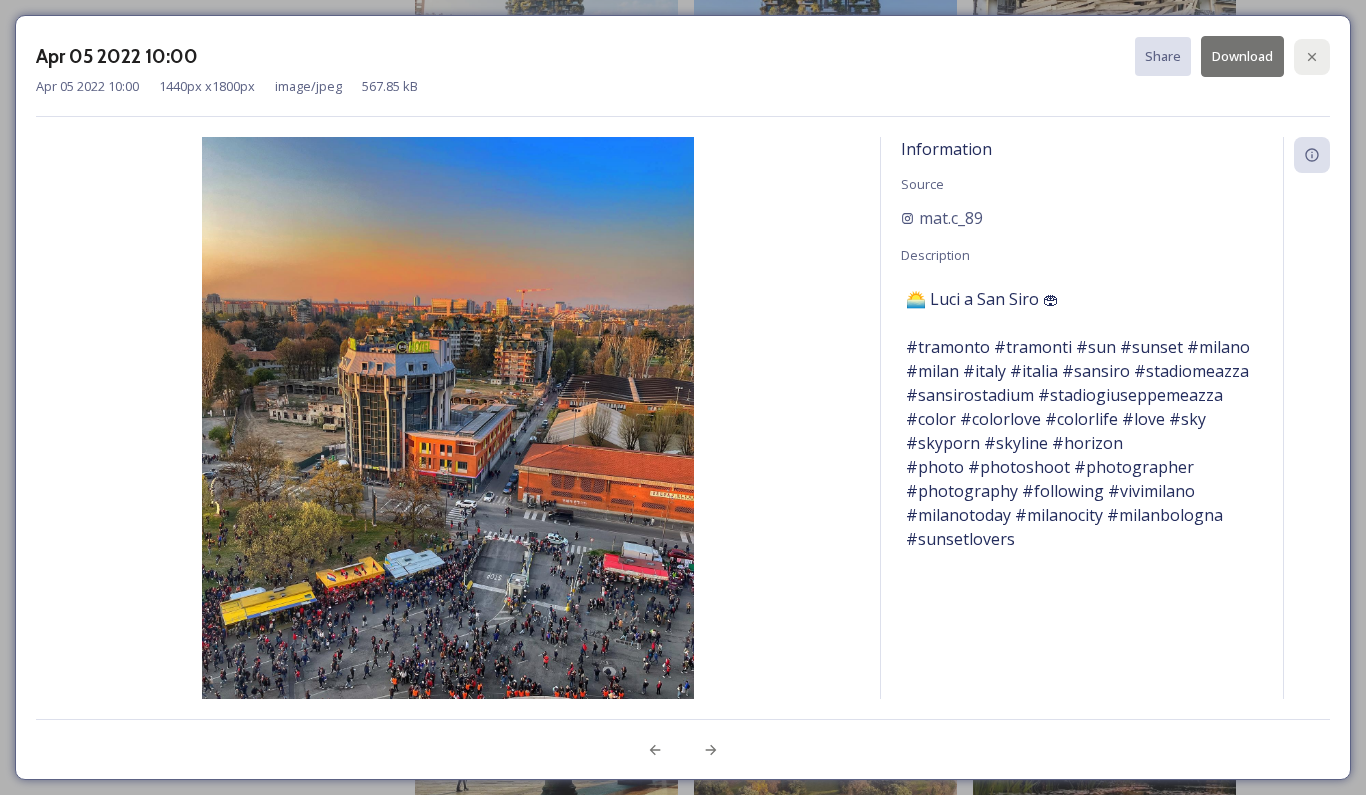 click 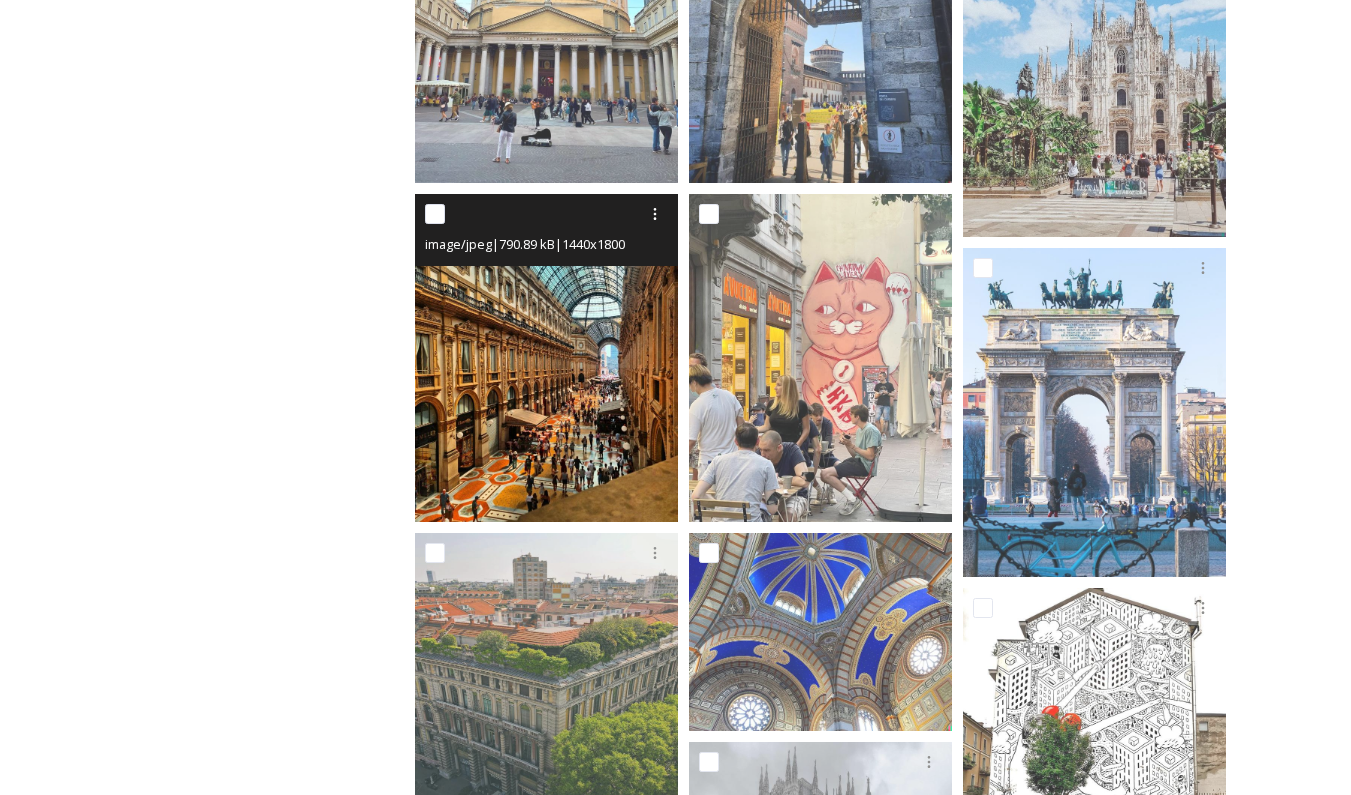 scroll, scrollTop: 2223, scrollLeft: 0, axis: vertical 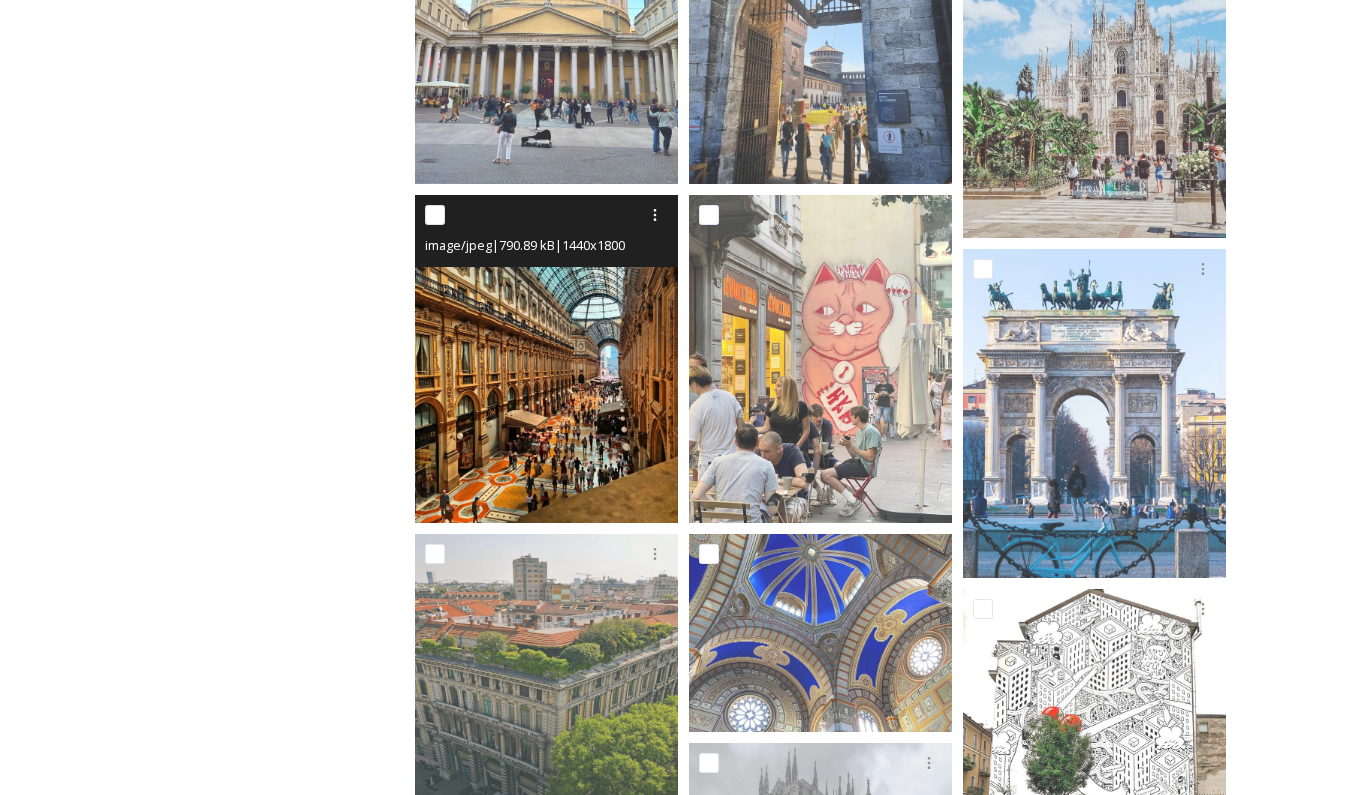 click at bounding box center (546, 359) 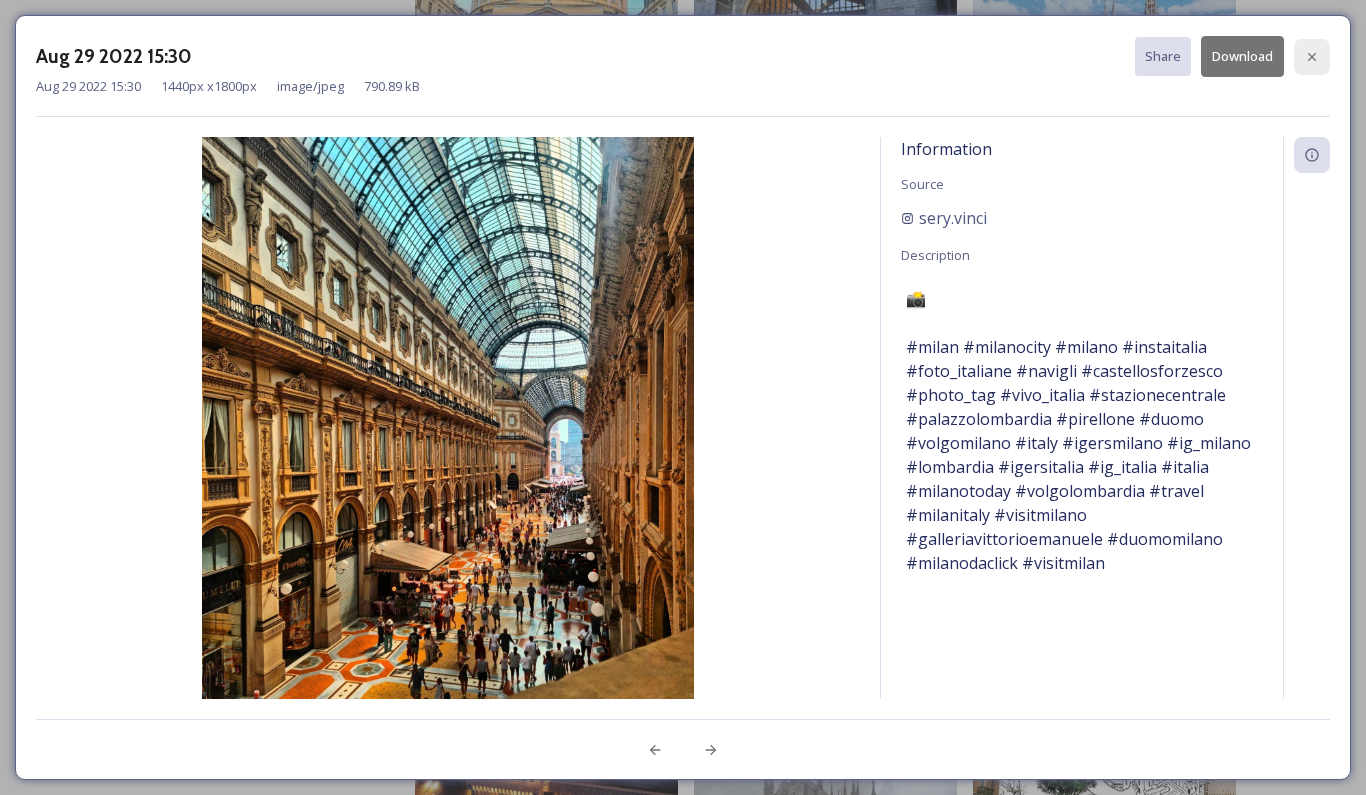click 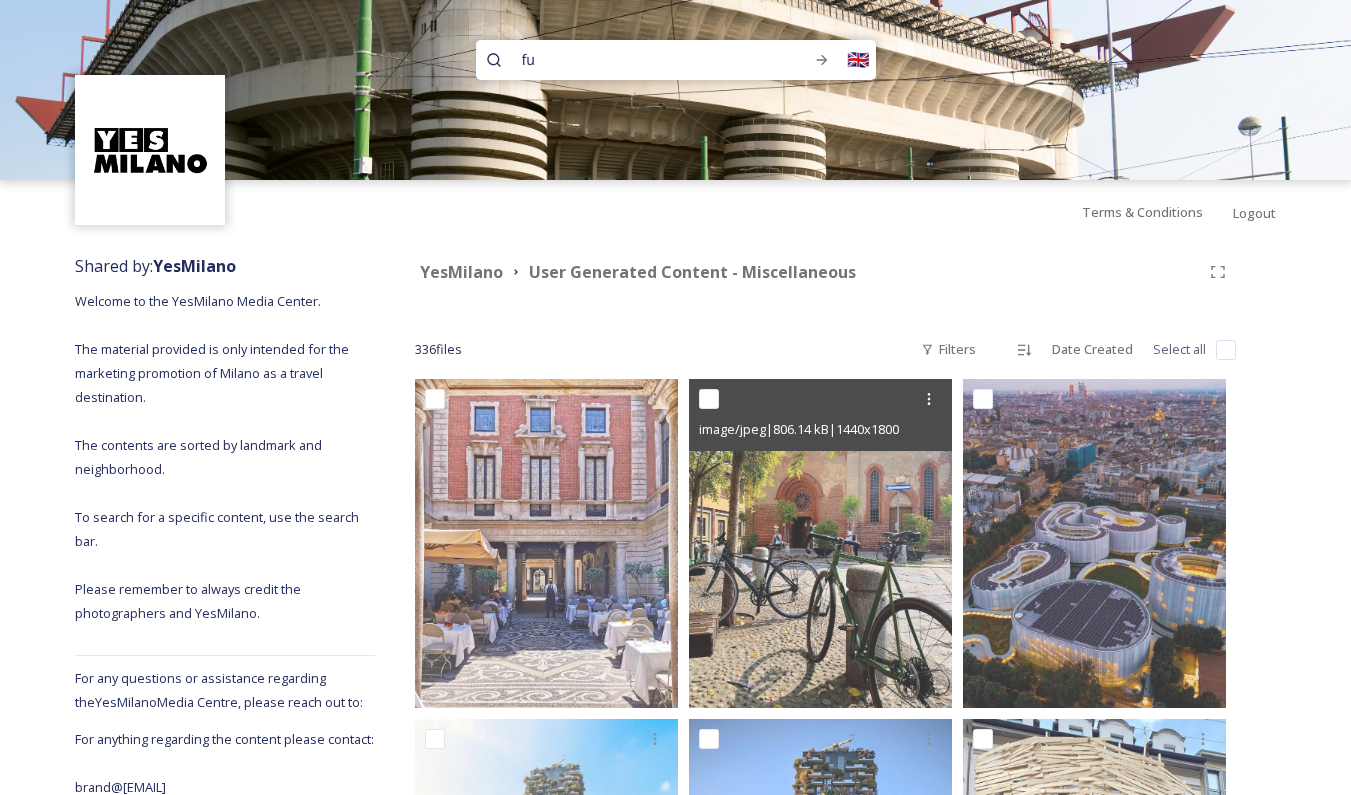scroll, scrollTop: 0, scrollLeft: 0, axis: both 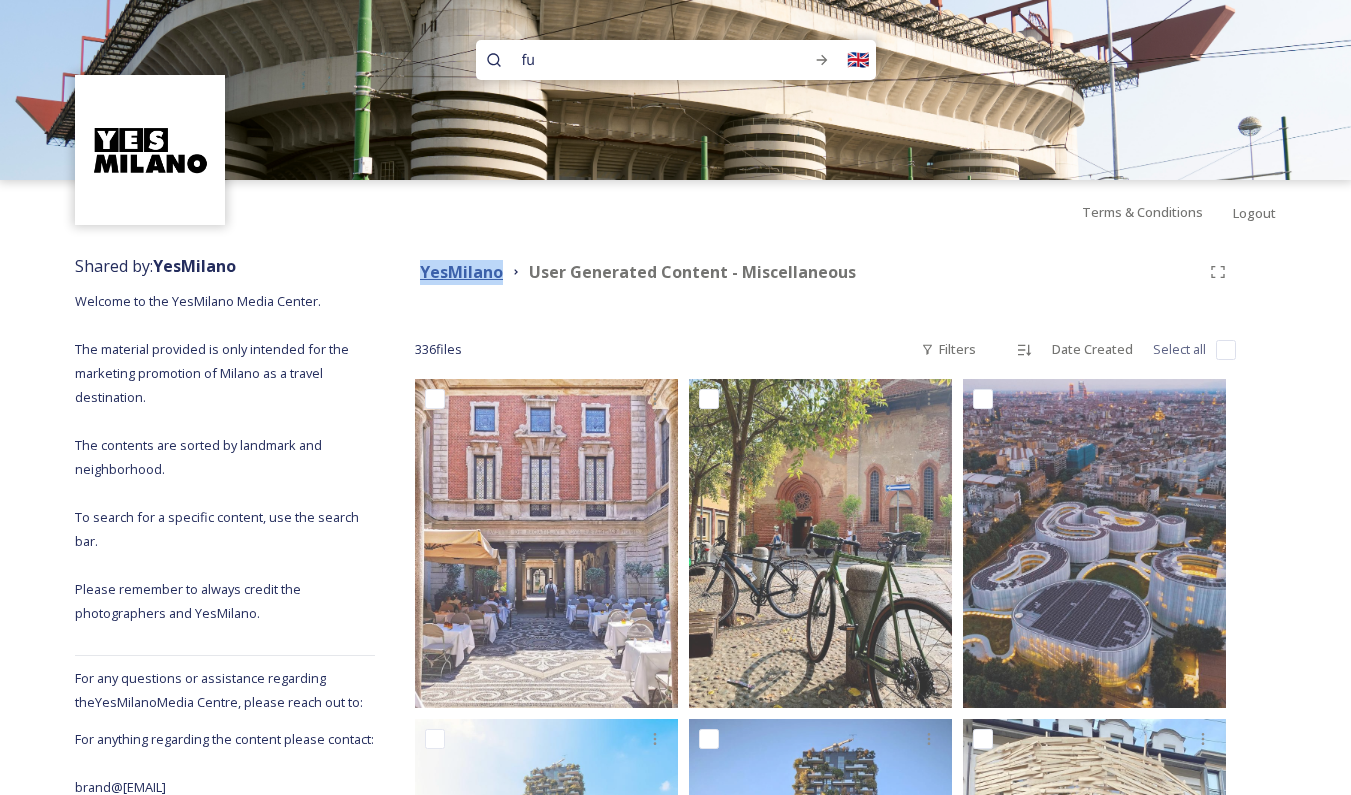 click on "YesMilano" at bounding box center [461, 272] 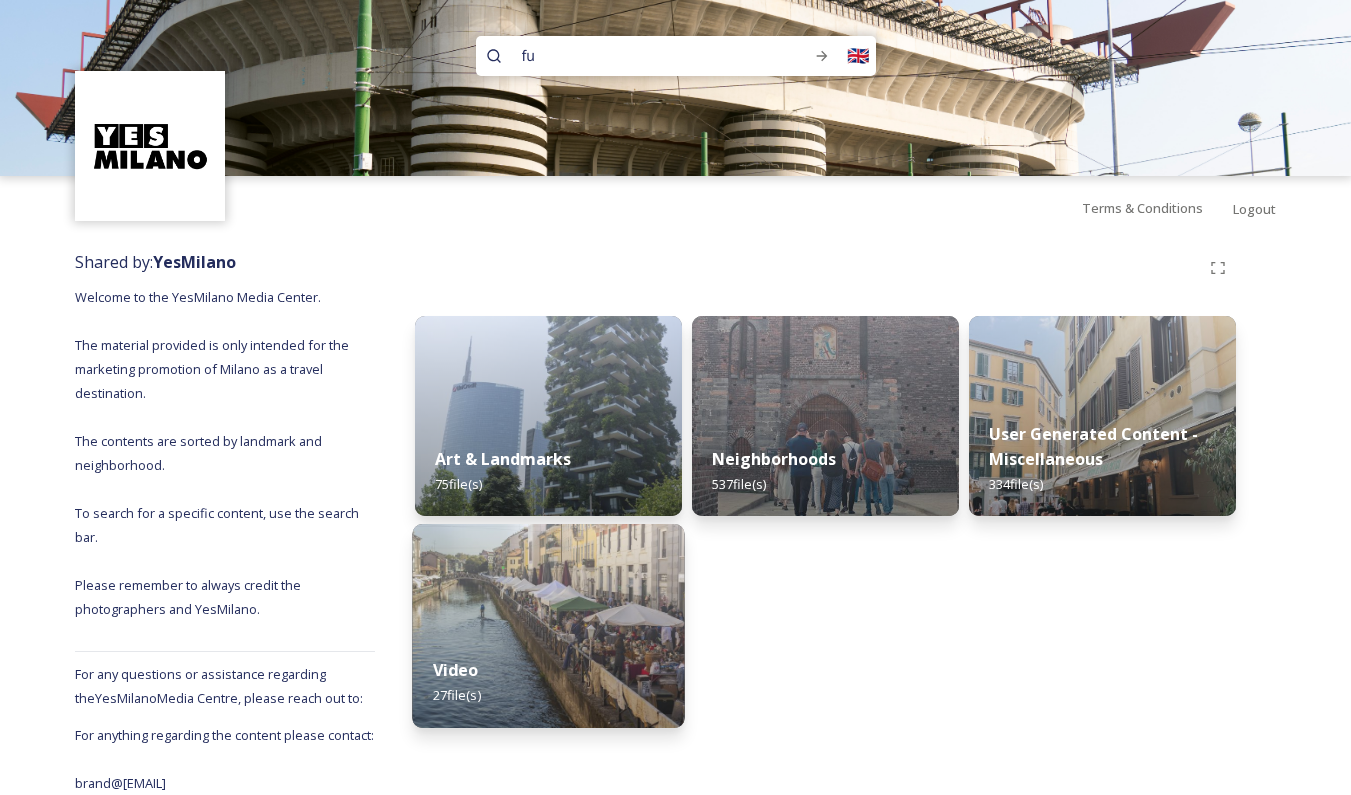 scroll, scrollTop: 27, scrollLeft: 0, axis: vertical 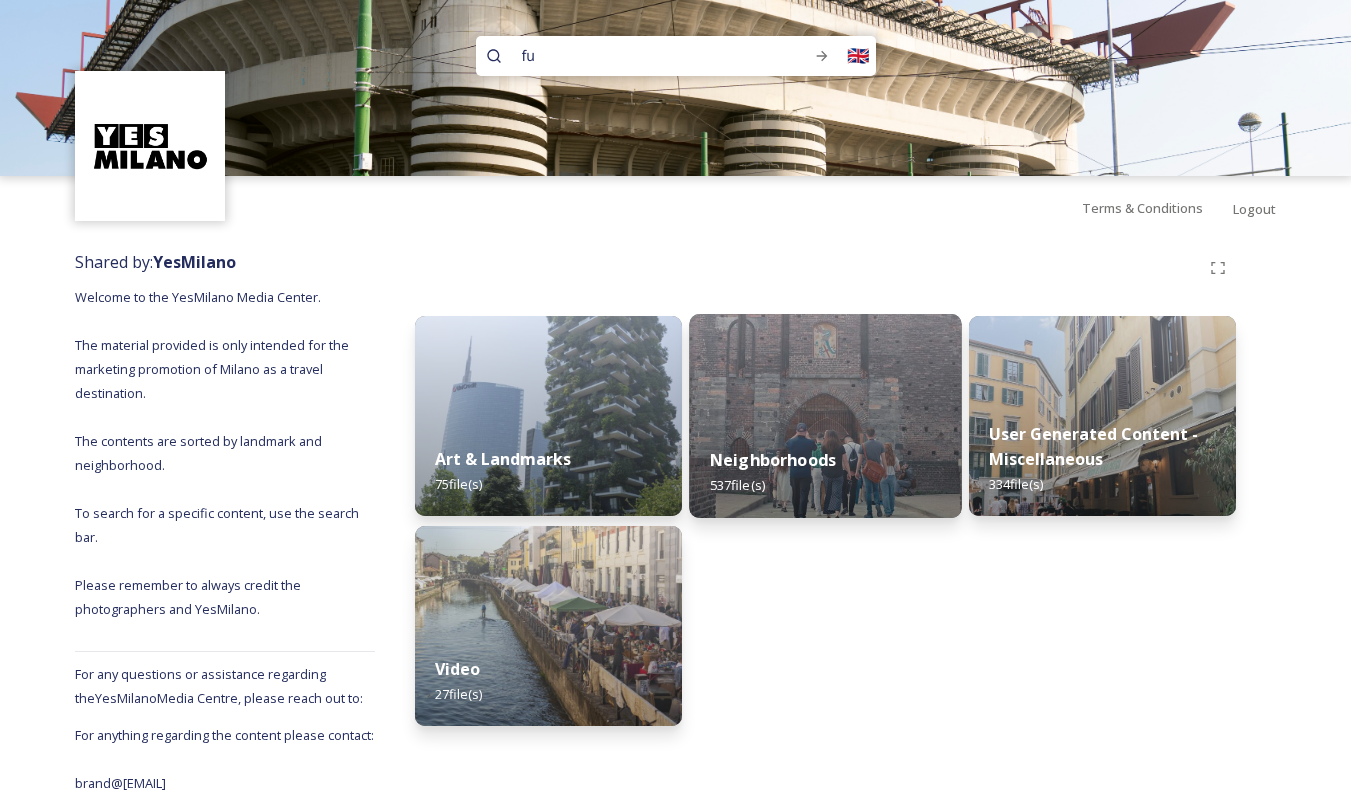 click at bounding box center (825, 416) 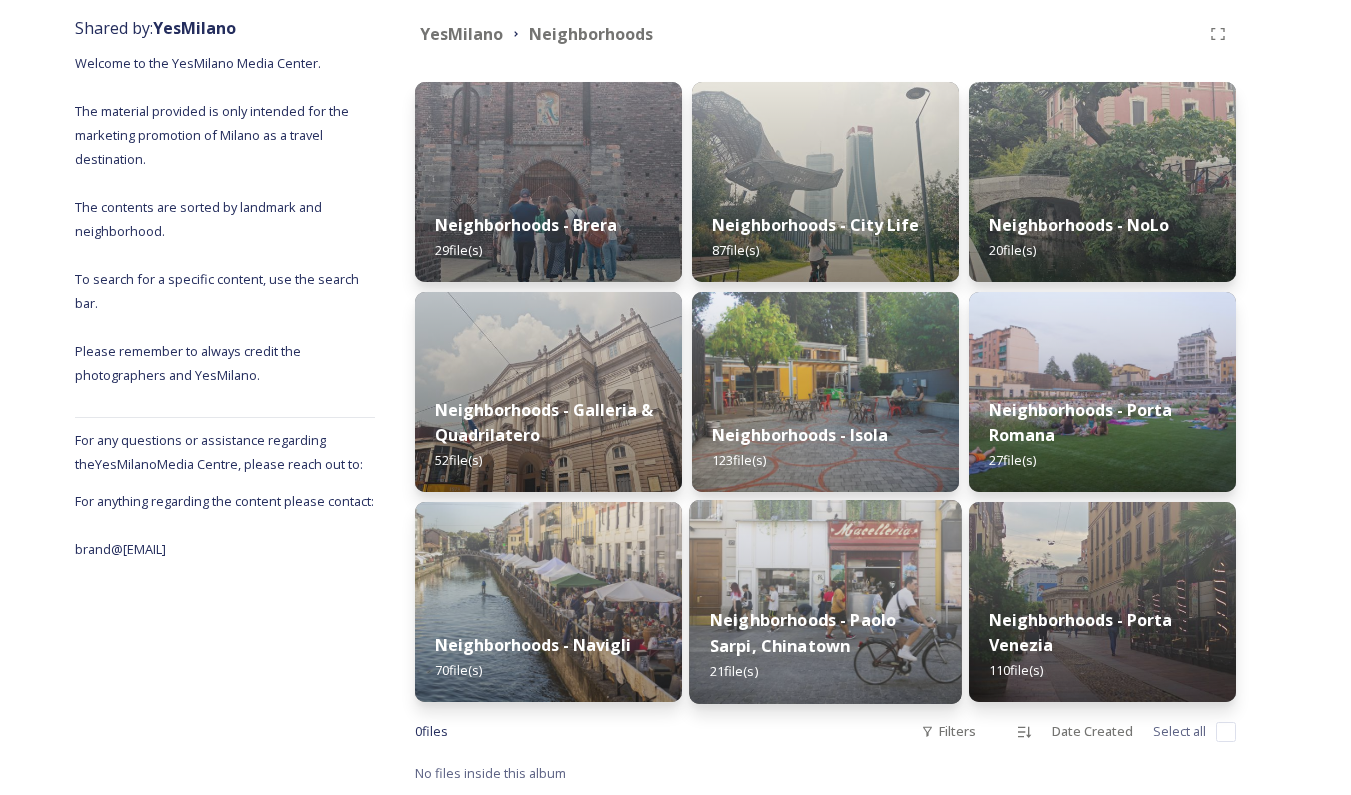 scroll, scrollTop: 238, scrollLeft: 0, axis: vertical 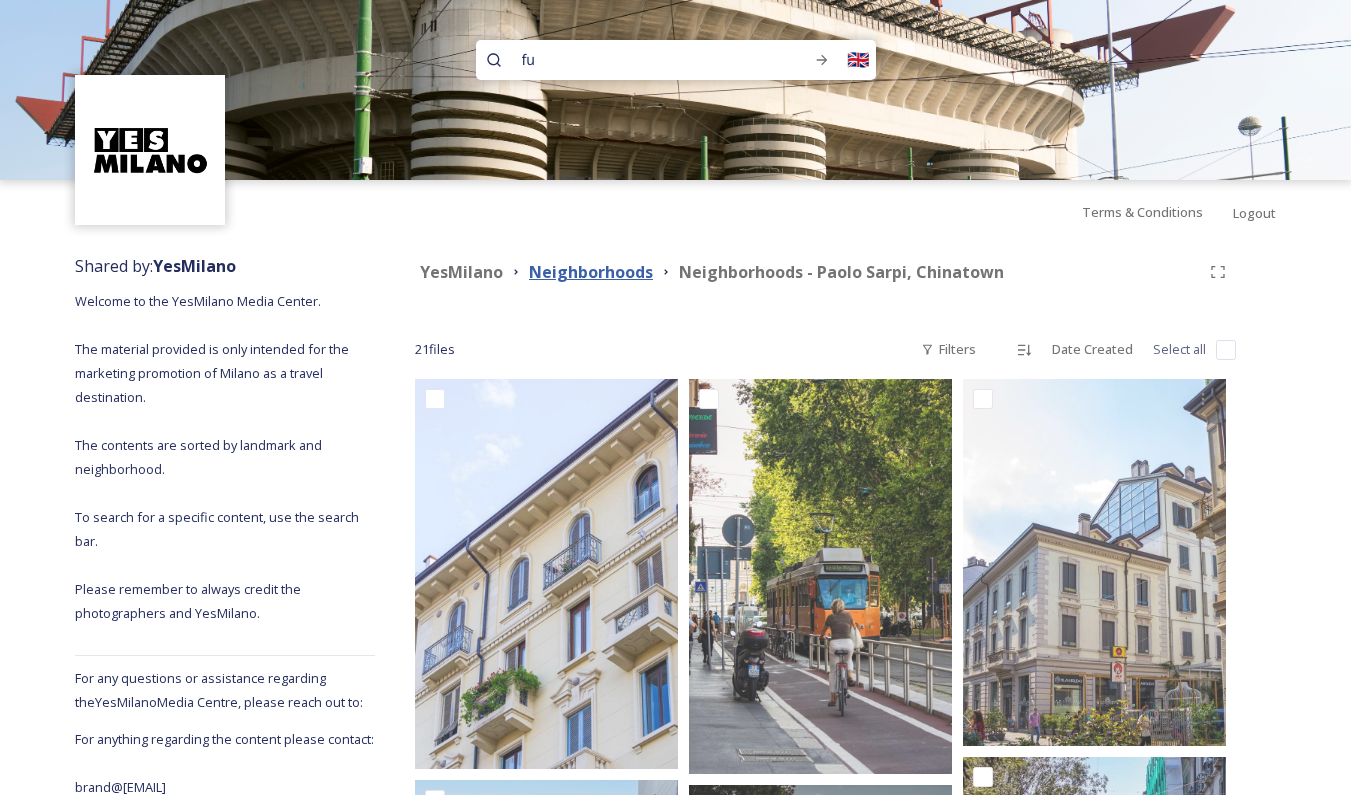 click on "Neighborhoods" at bounding box center [591, 272] 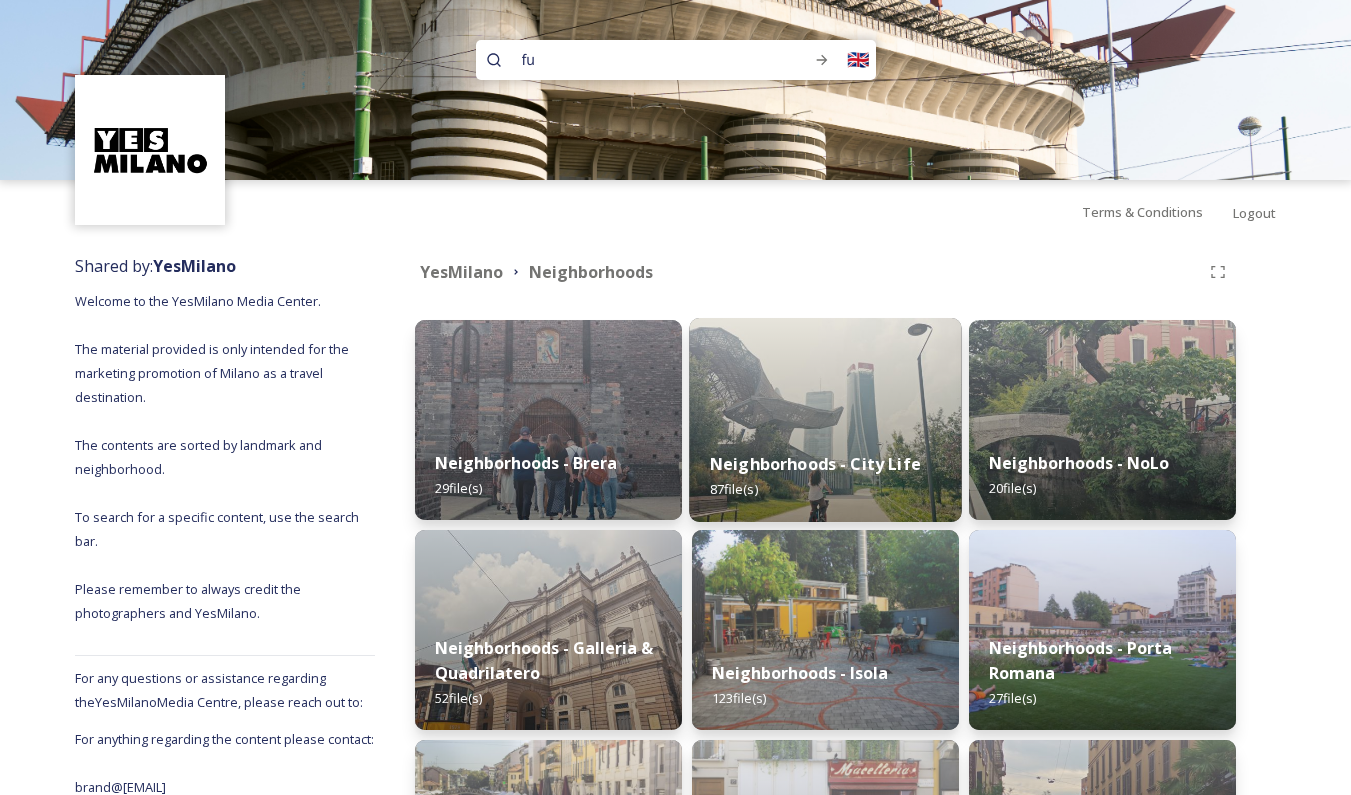 click on "Neighborhoods - City Life 87  file(s)" at bounding box center (825, 476) 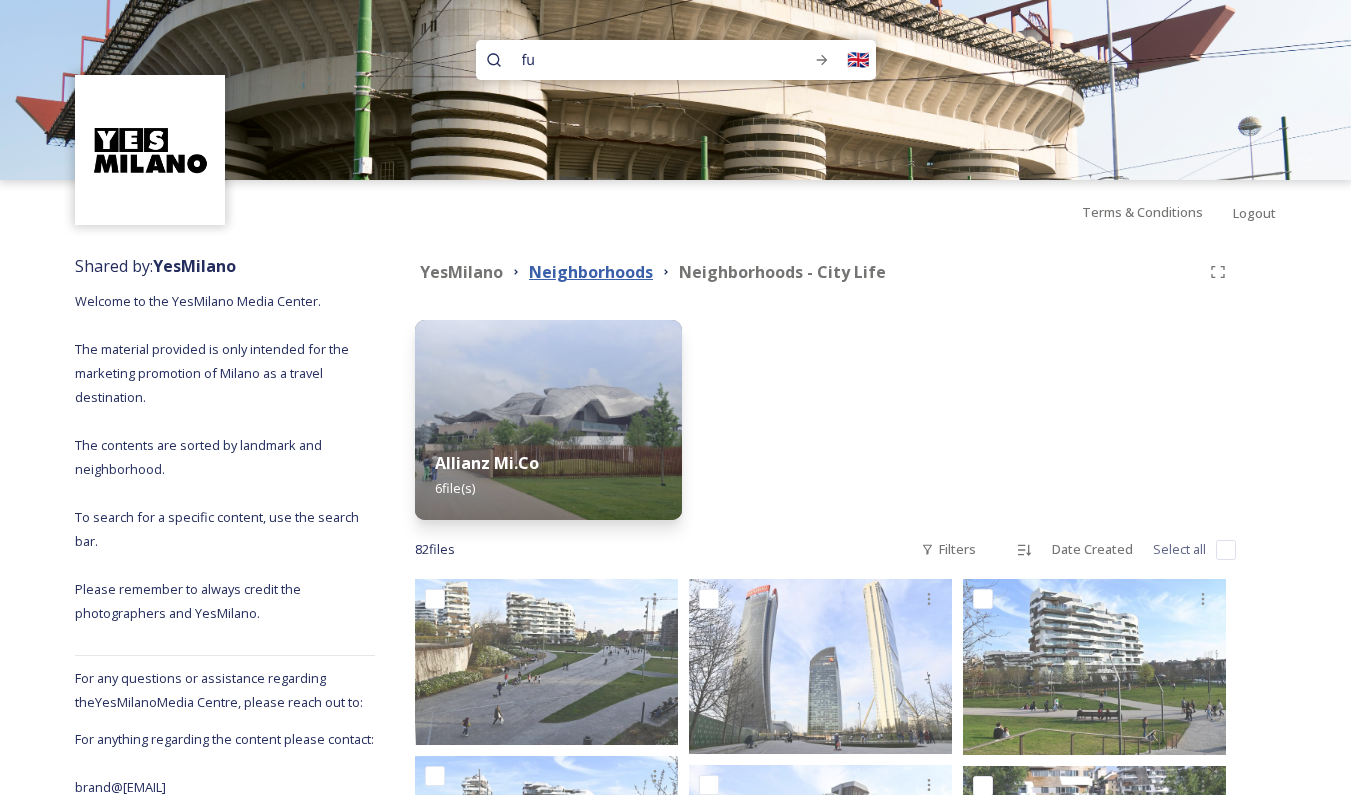 scroll, scrollTop: 0, scrollLeft: 0, axis: both 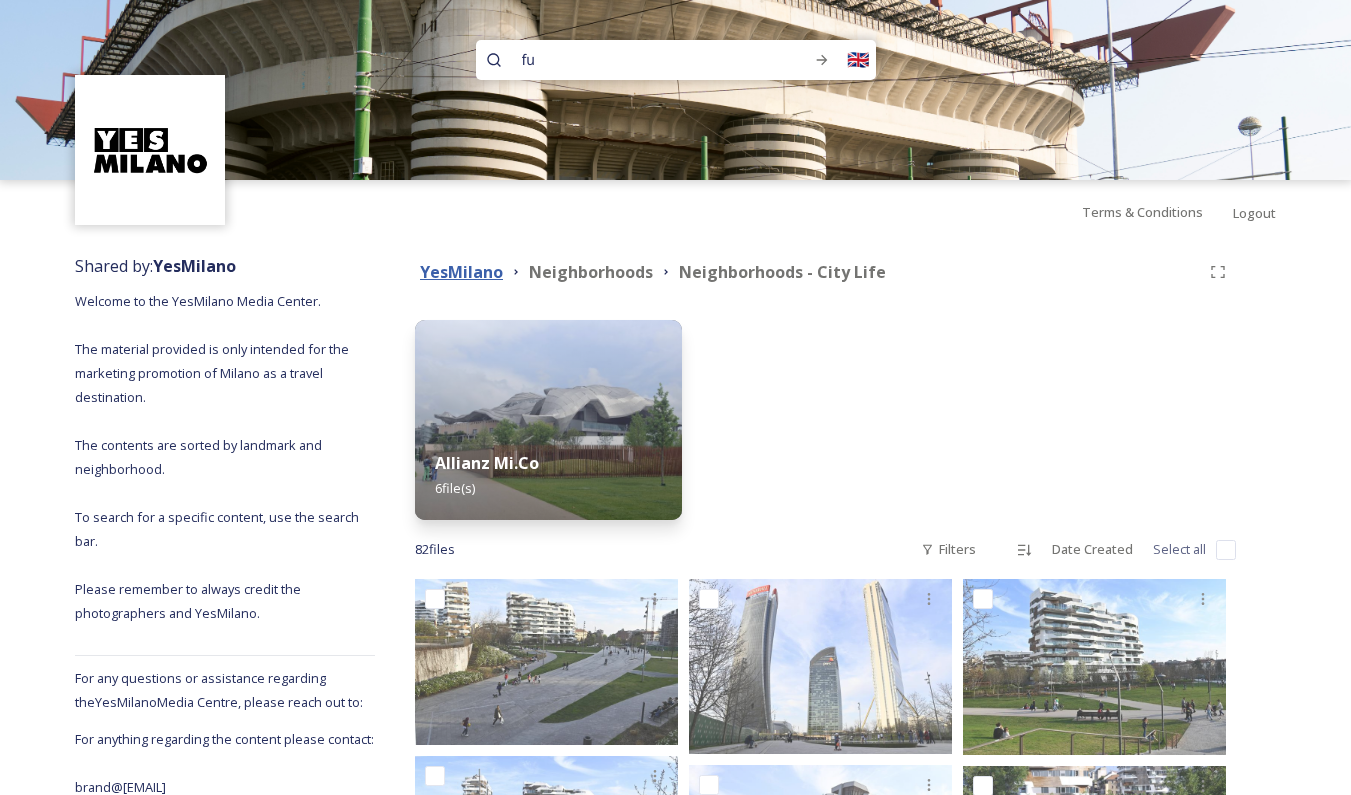 click on "YesMilano" at bounding box center (461, 272) 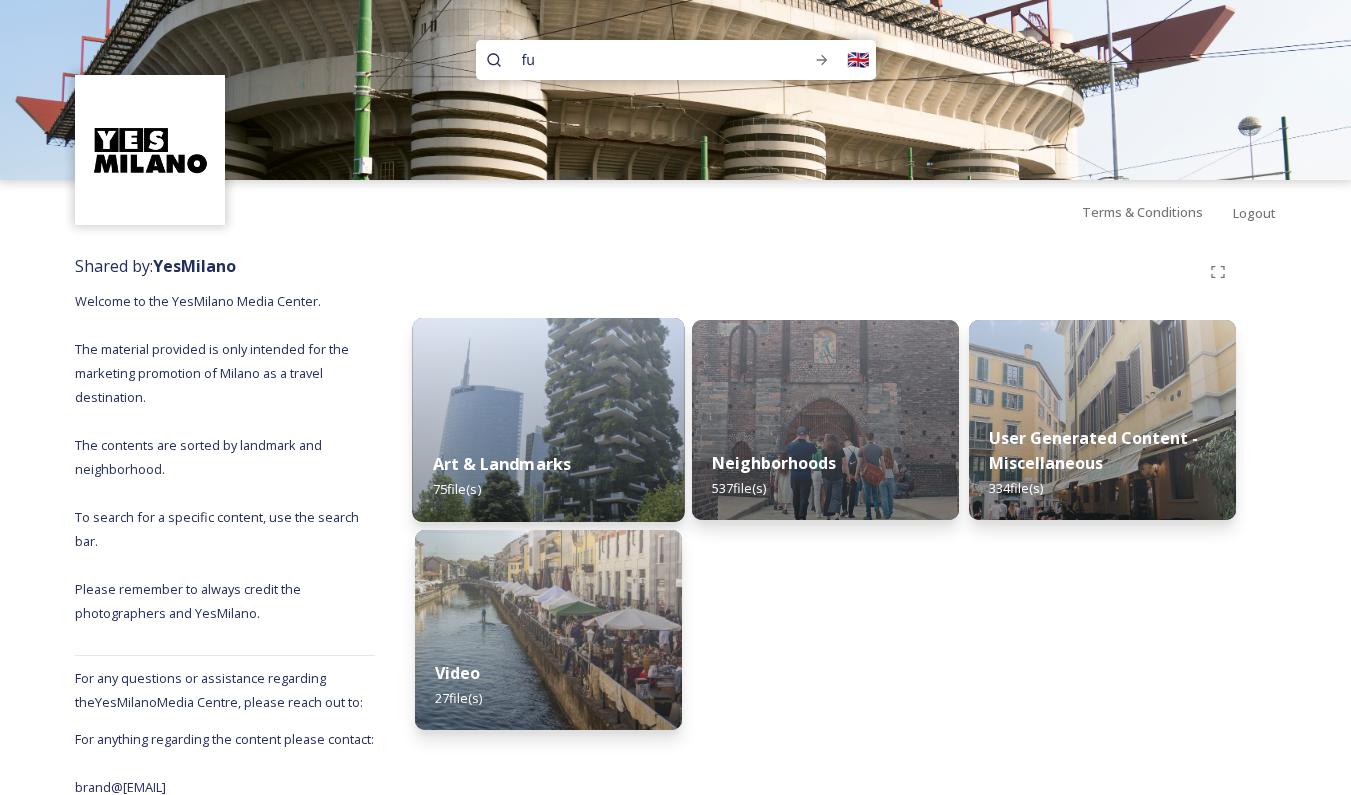 click at bounding box center (548, 420) 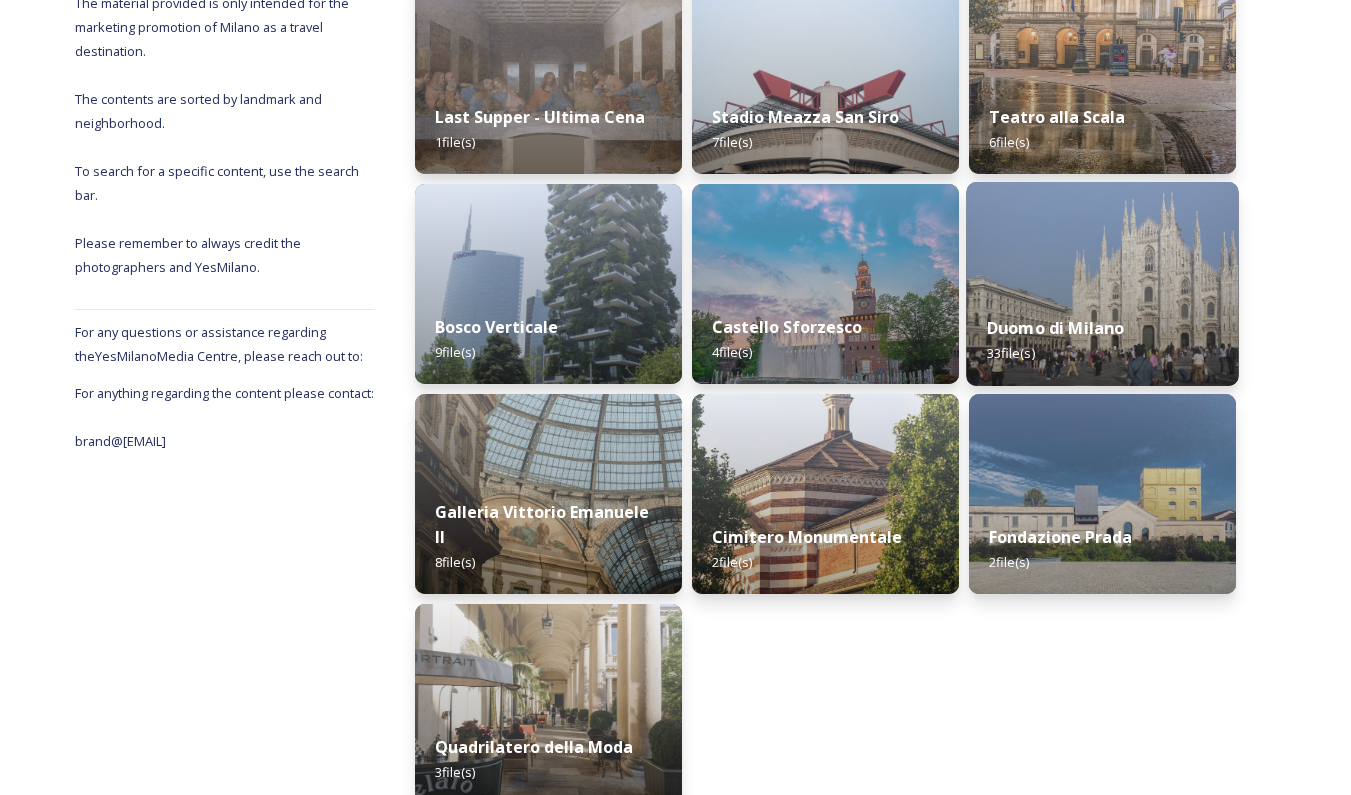 scroll, scrollTop: 349, scrollLeft: 0, axis: vertical 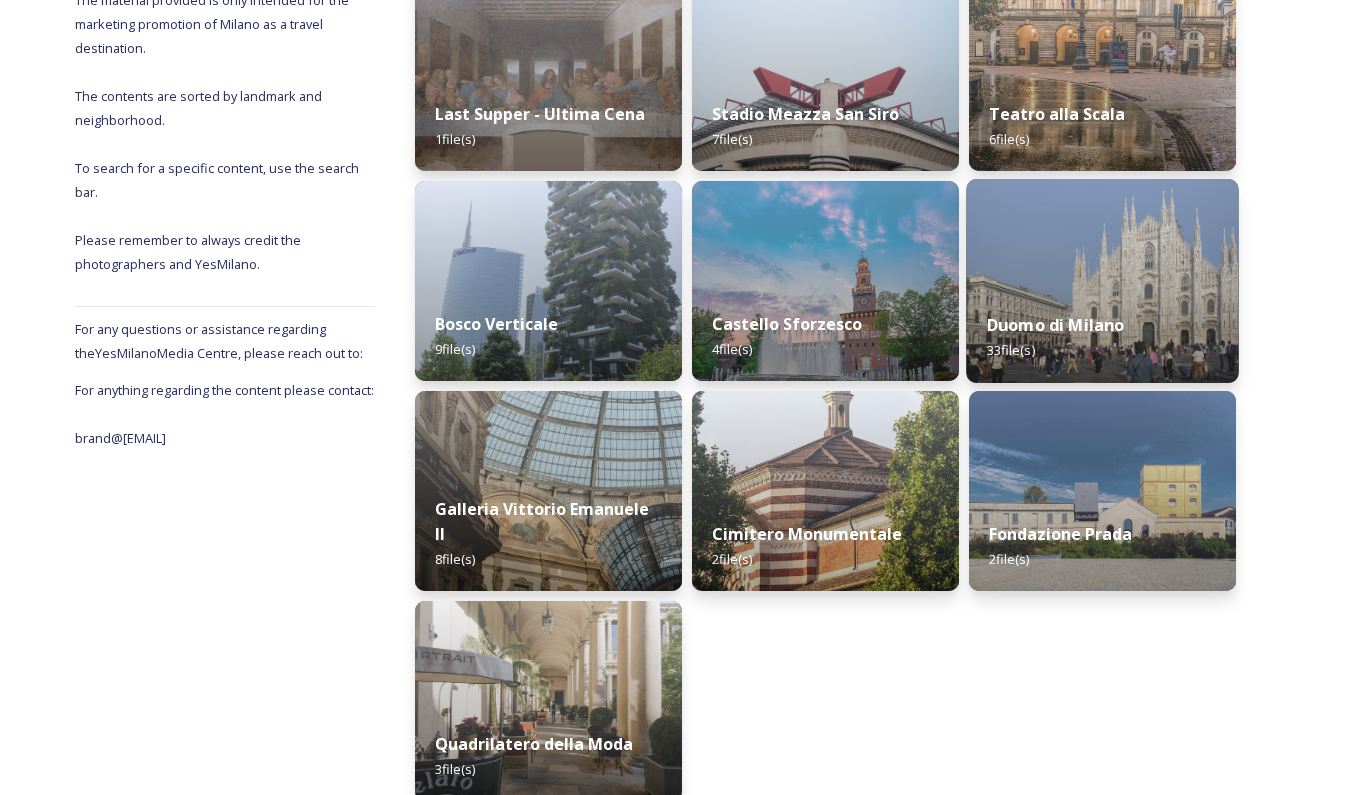 click at bounding box center [1102, 281] 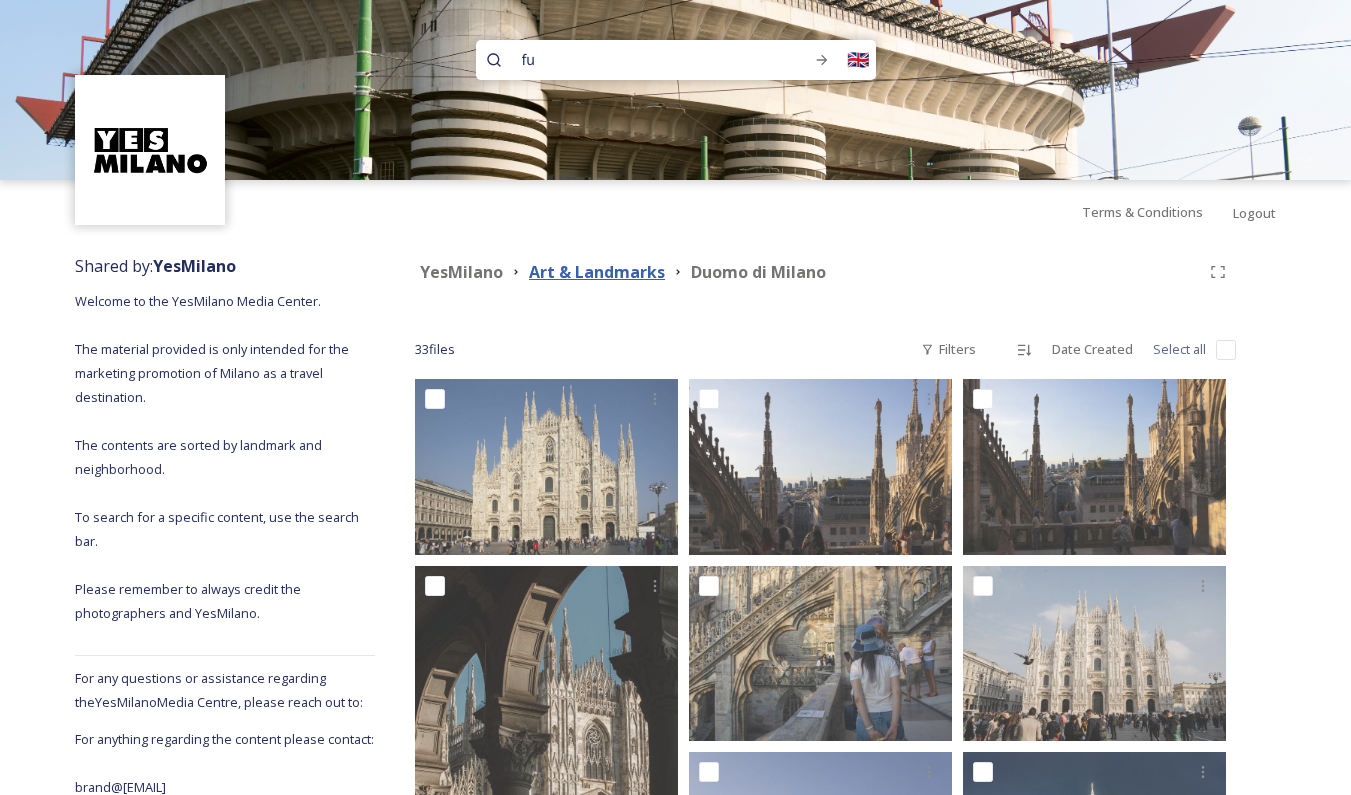 scroll, scrollTop: 0, scrollLeft: 0, axis: both 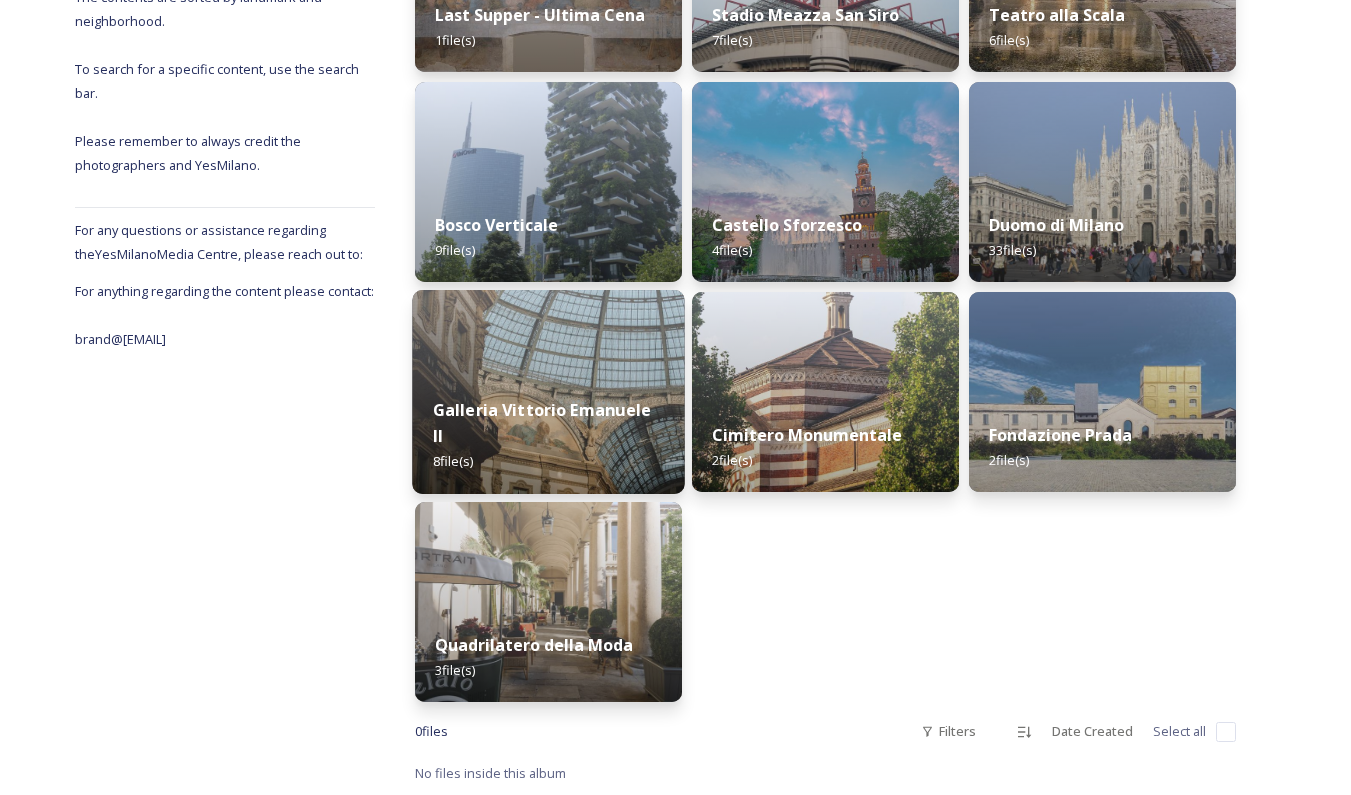 click at bounding box center (548, 392) 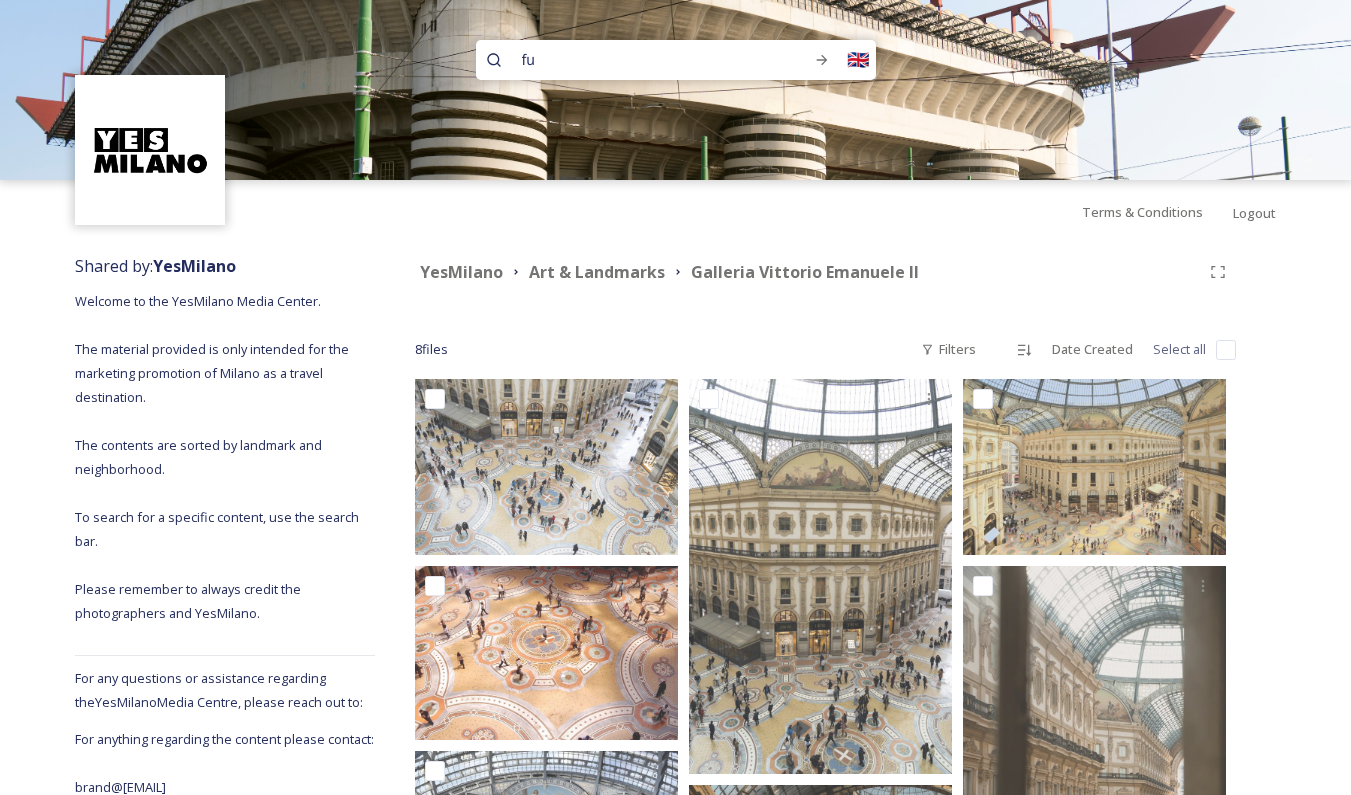 scroll, scrollTop: 0, scrollLeft: 0, axis: both 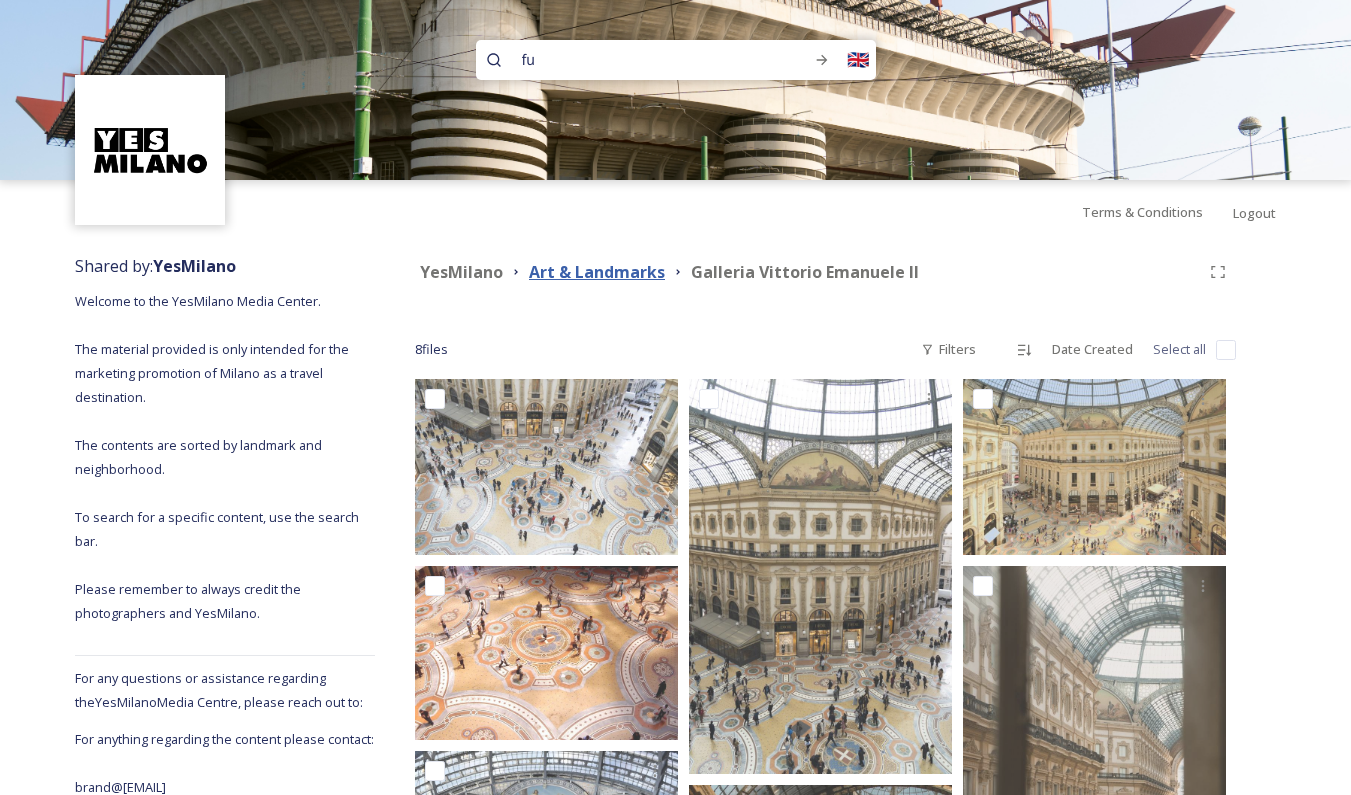 click on "Art & Landmarks" at bounding box center (597, 272) 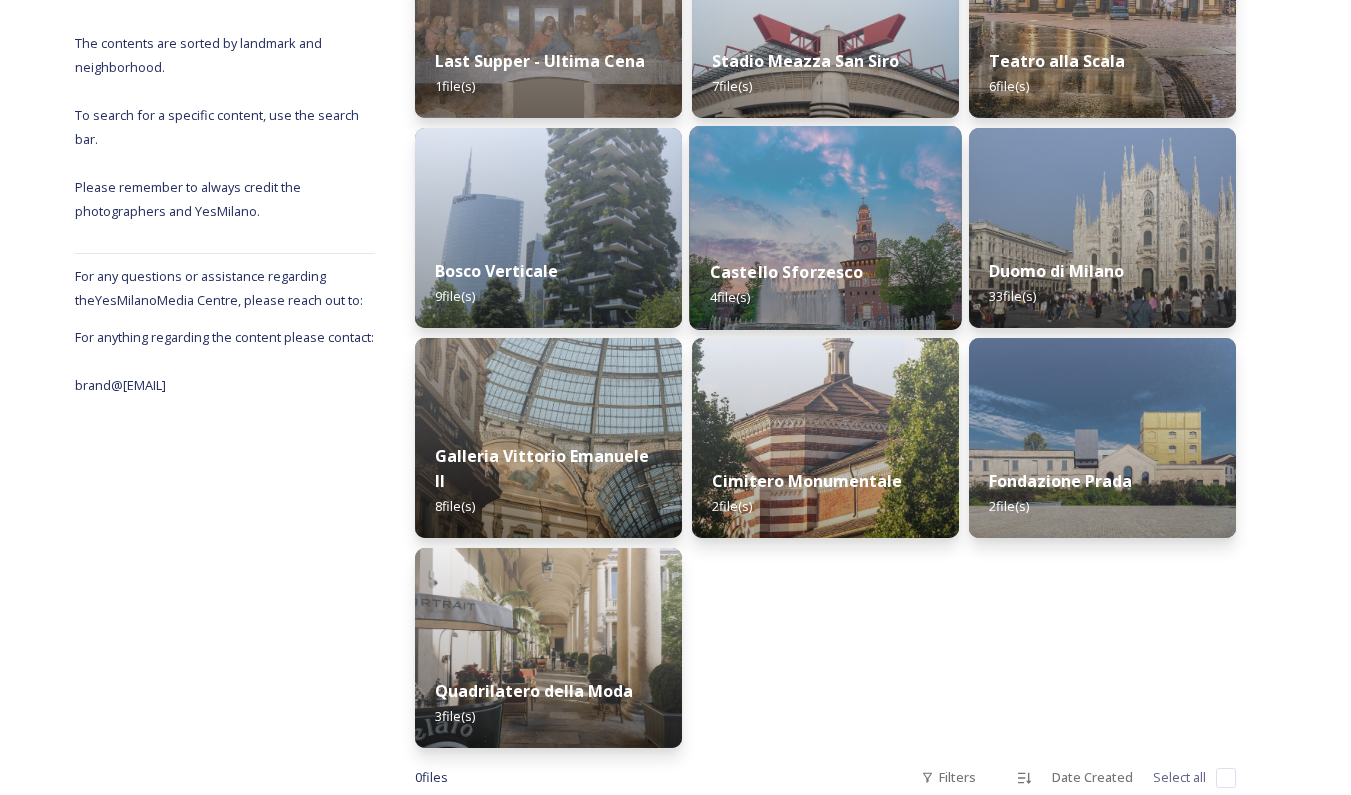 scroll, scrollTop: 401, scrollLeft: 0, axis: vertical 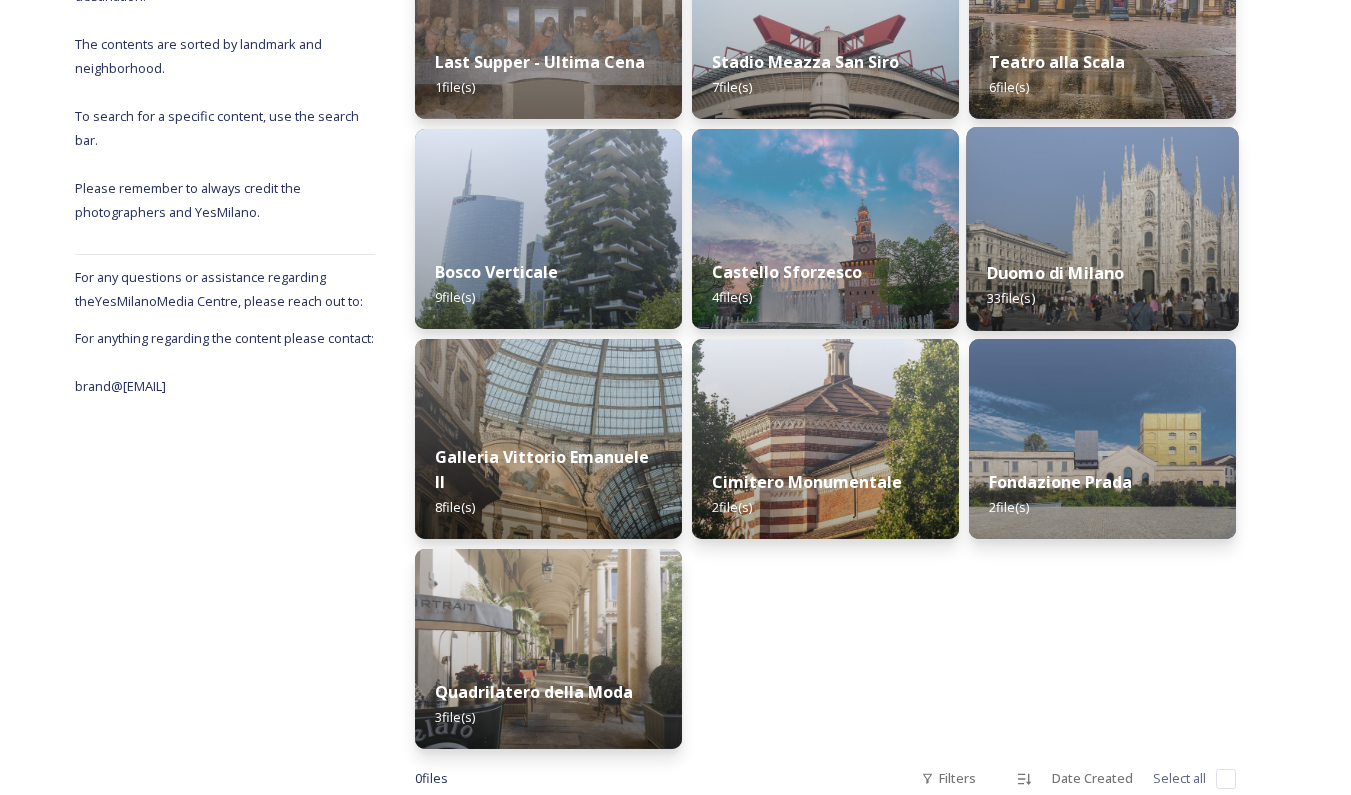 click on "Duomo di Milano 33 file(s)" at bounding box center (1102, 285) 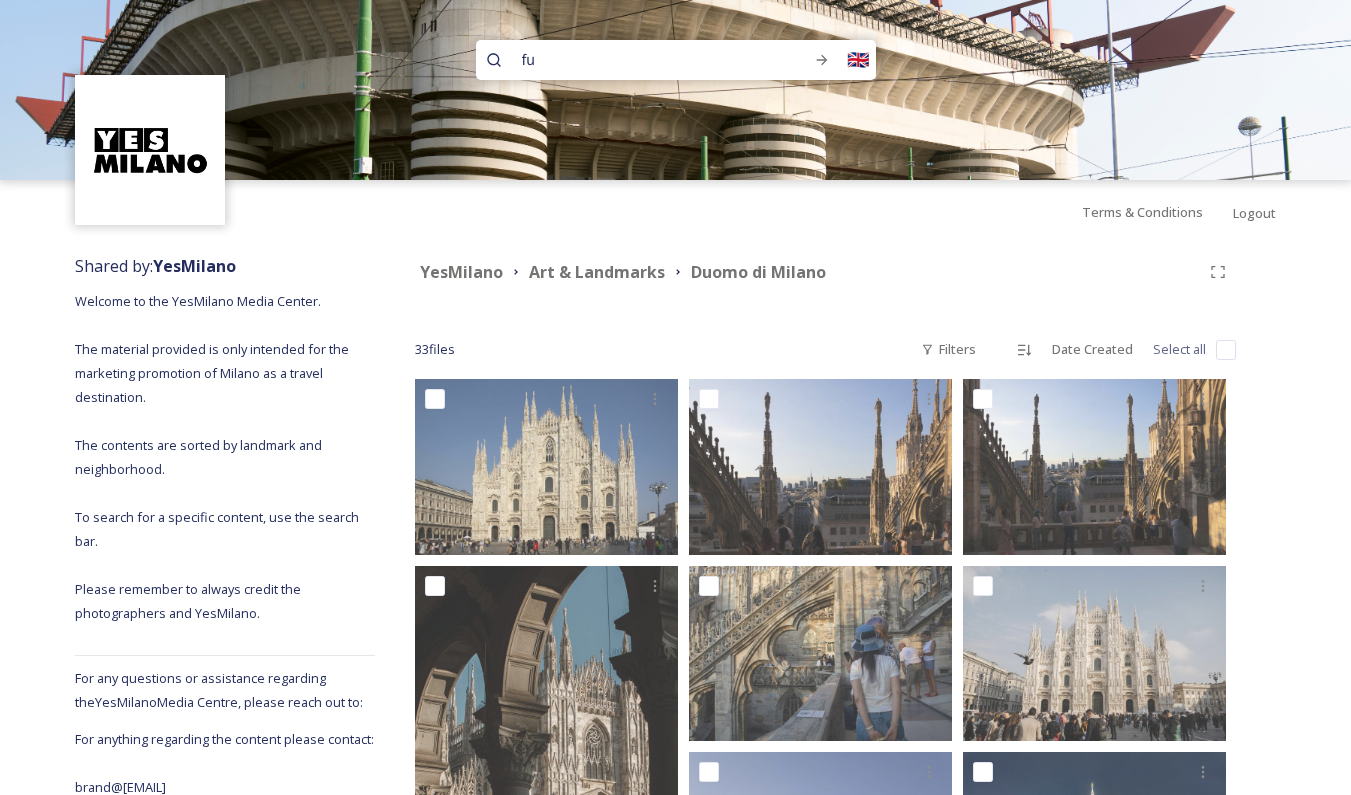 scroll, scrollTop: 0, scrollLeft: 0, axis: both 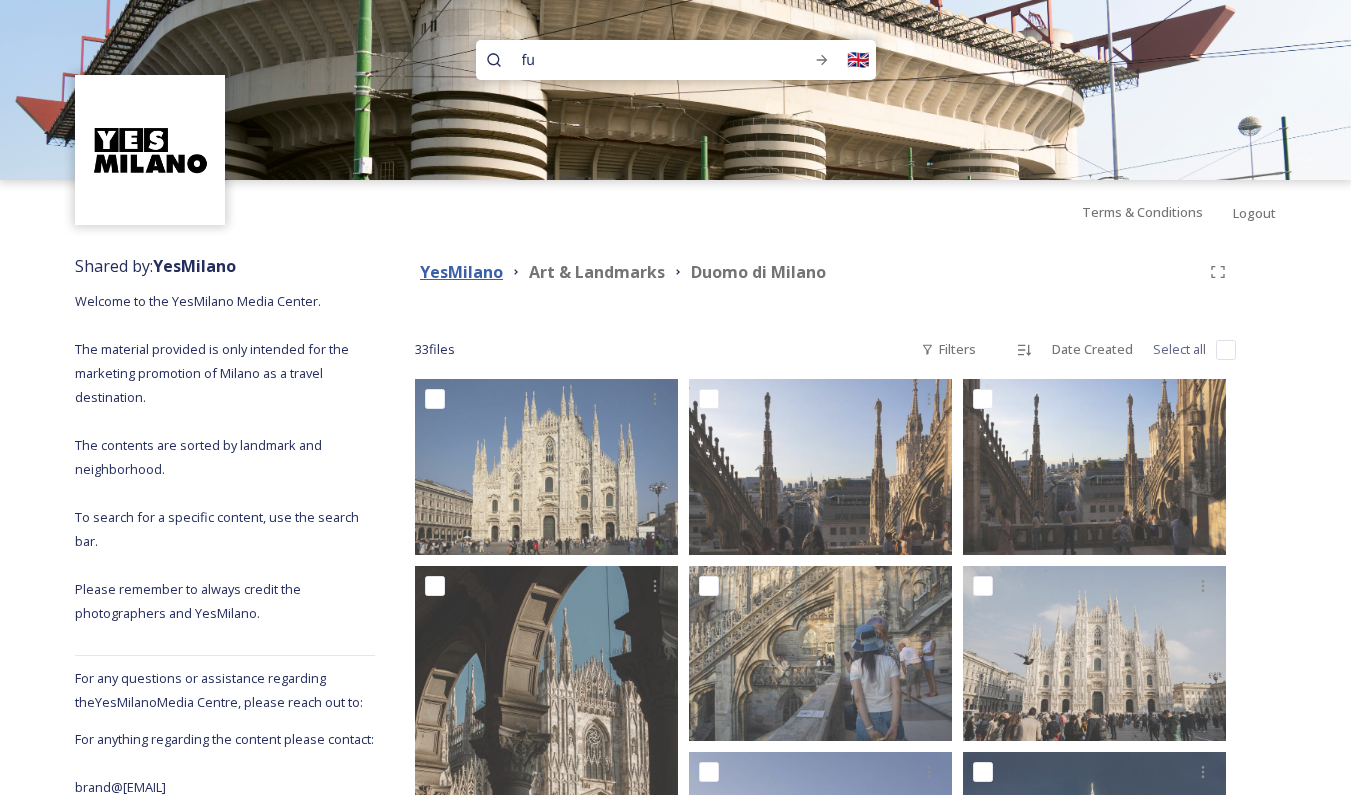 click on "YesMilano" at bounding box center [461, 272] 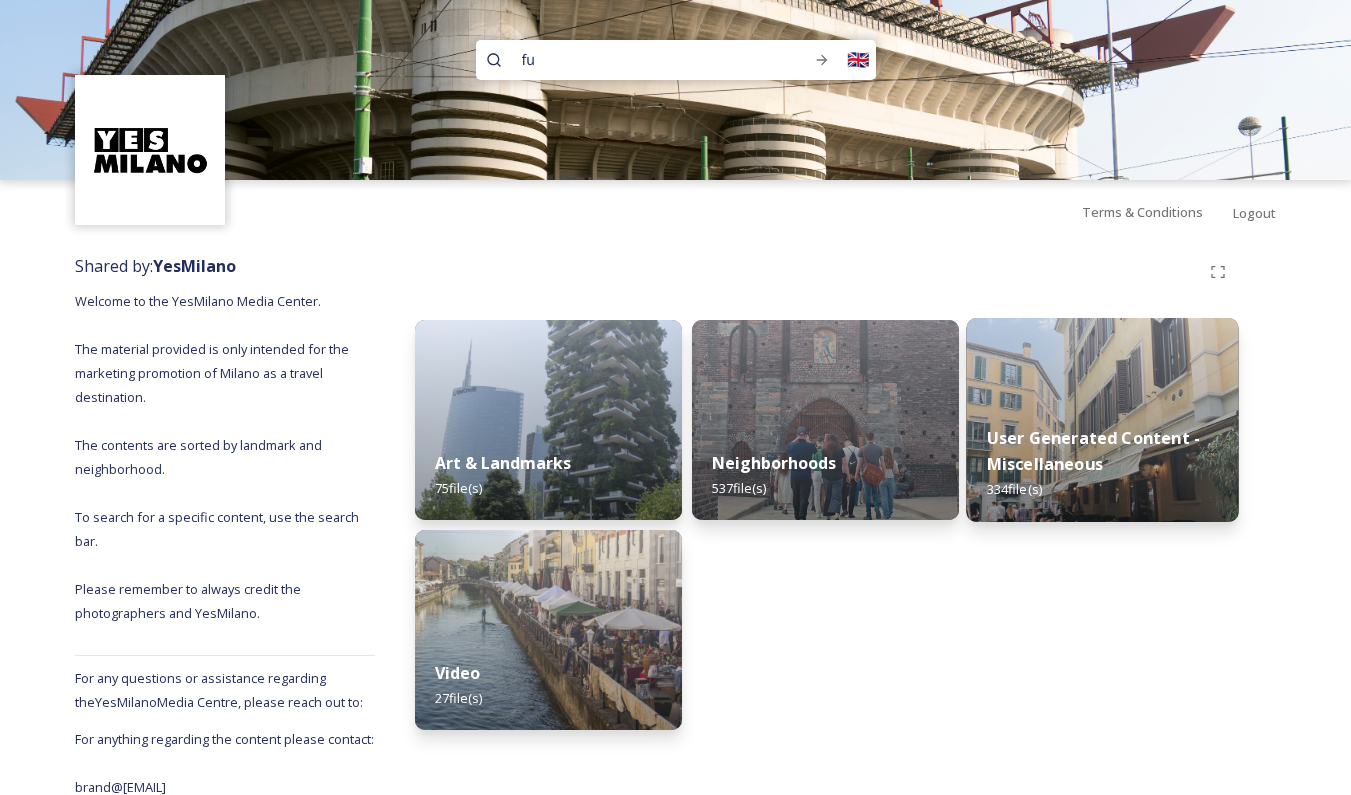 click at bounding box center (1102, 420) 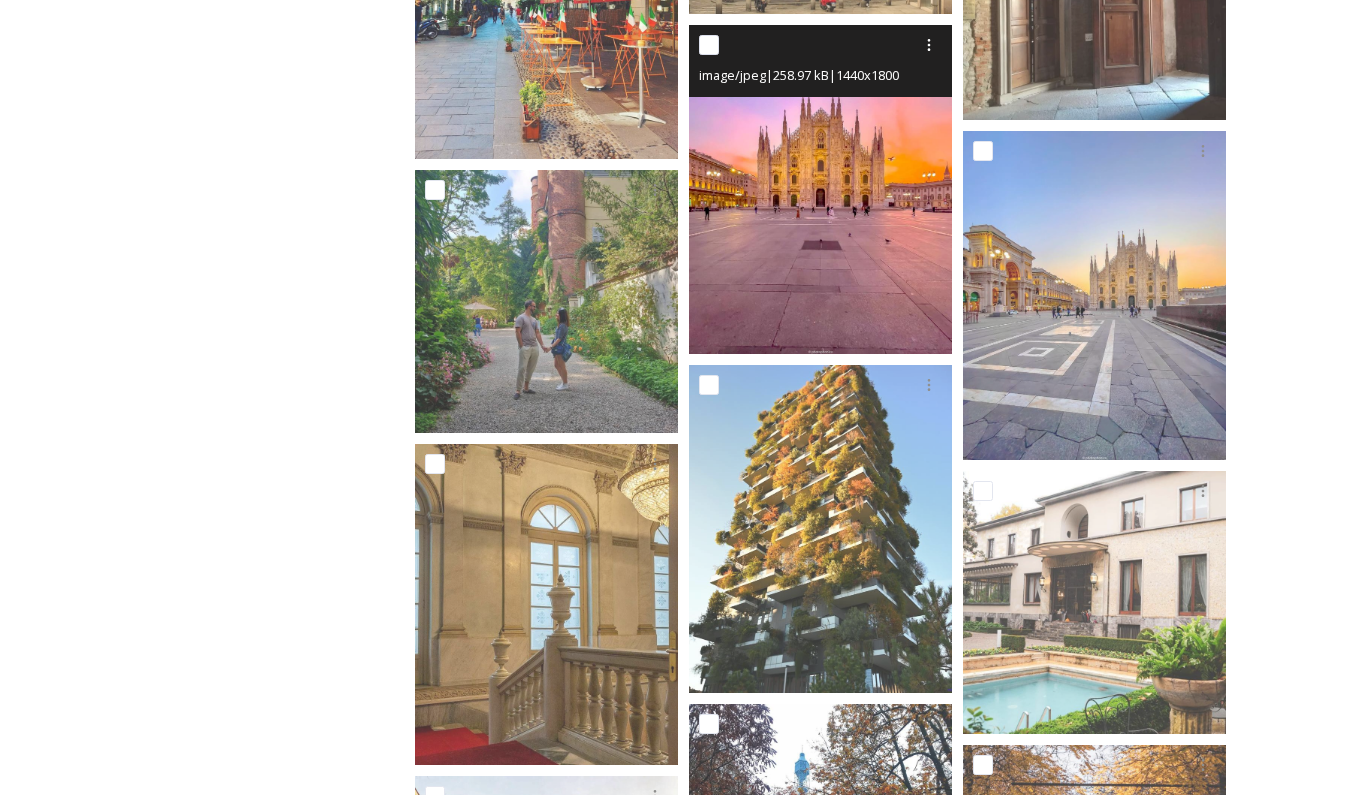 scroll, scrollTop: 14895, scrollLeft: 0, axis: vertical 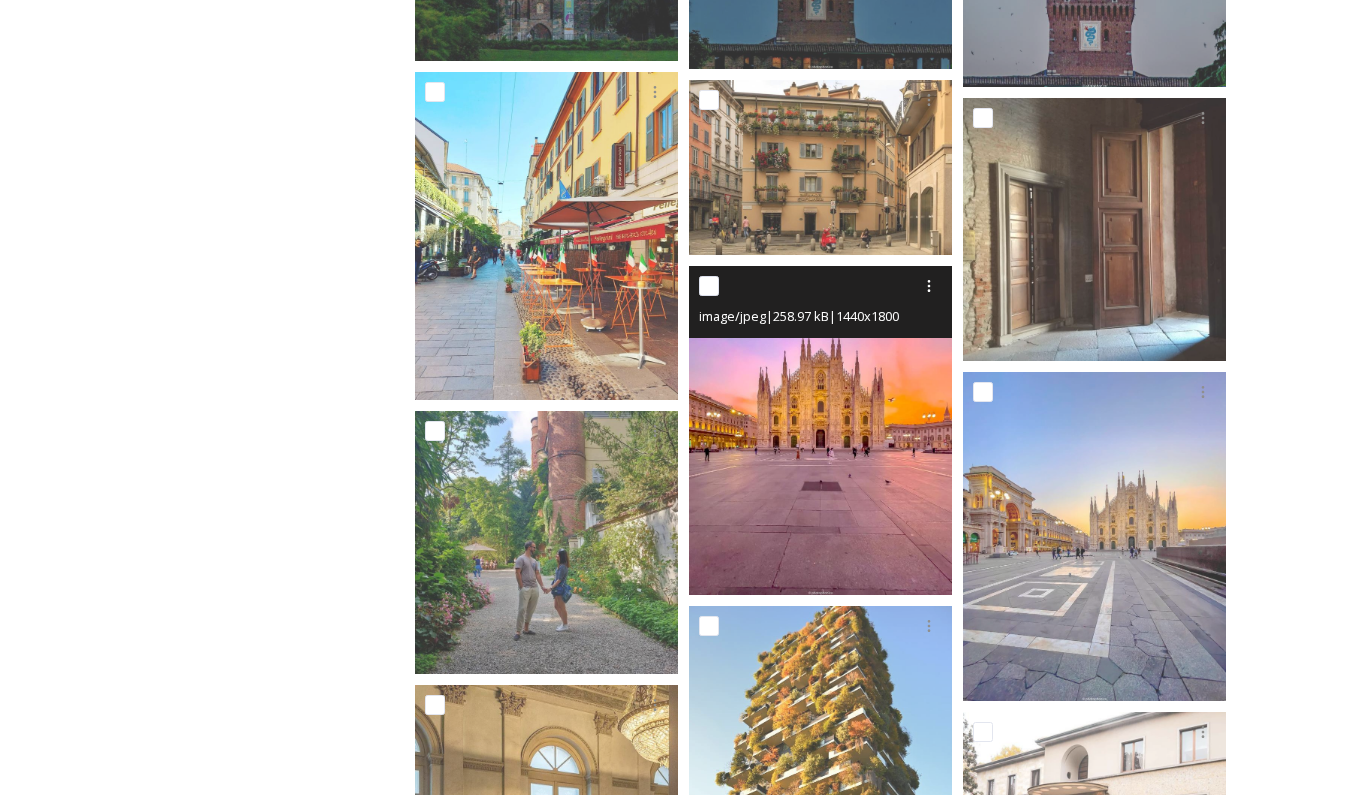 click at bounding box center [820, 430] 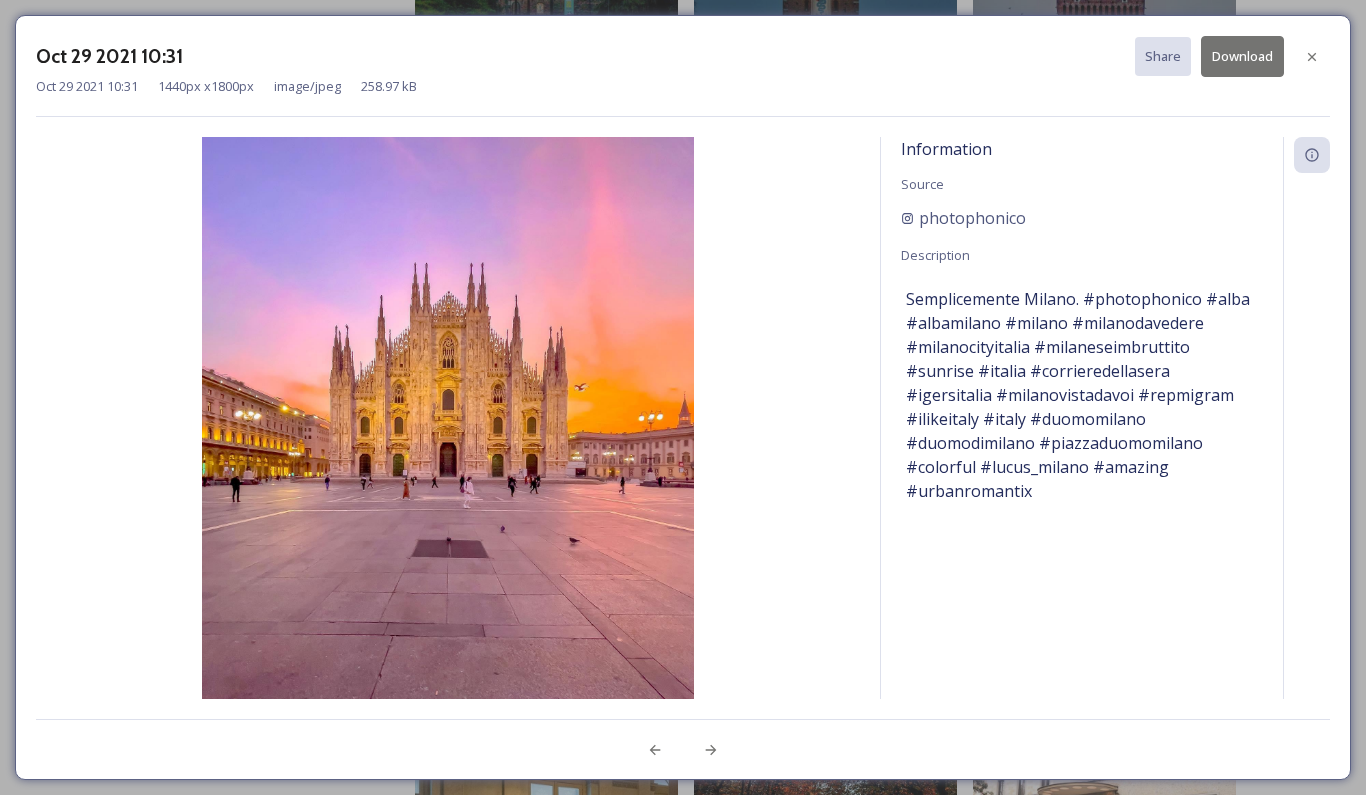 click on "Download" at bounding box center (1242, 56) 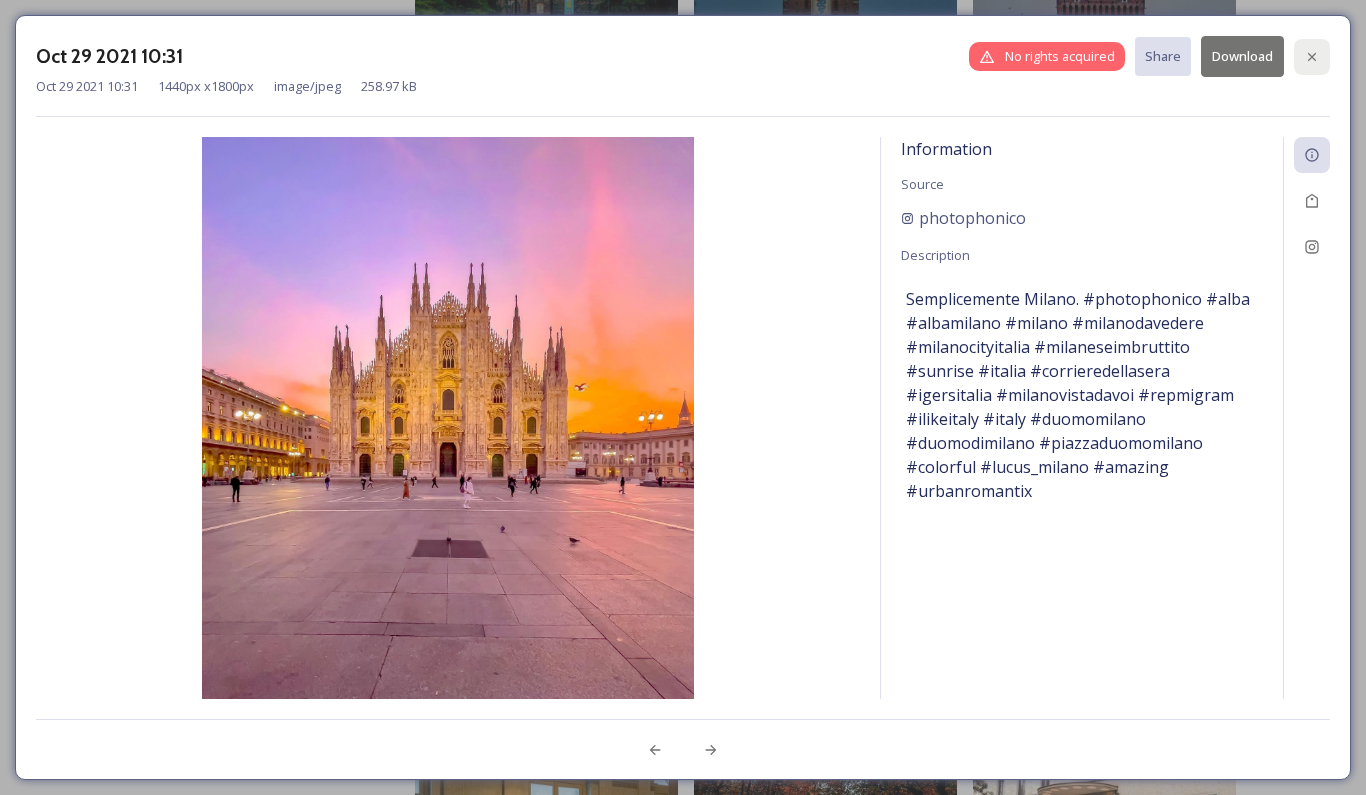 click 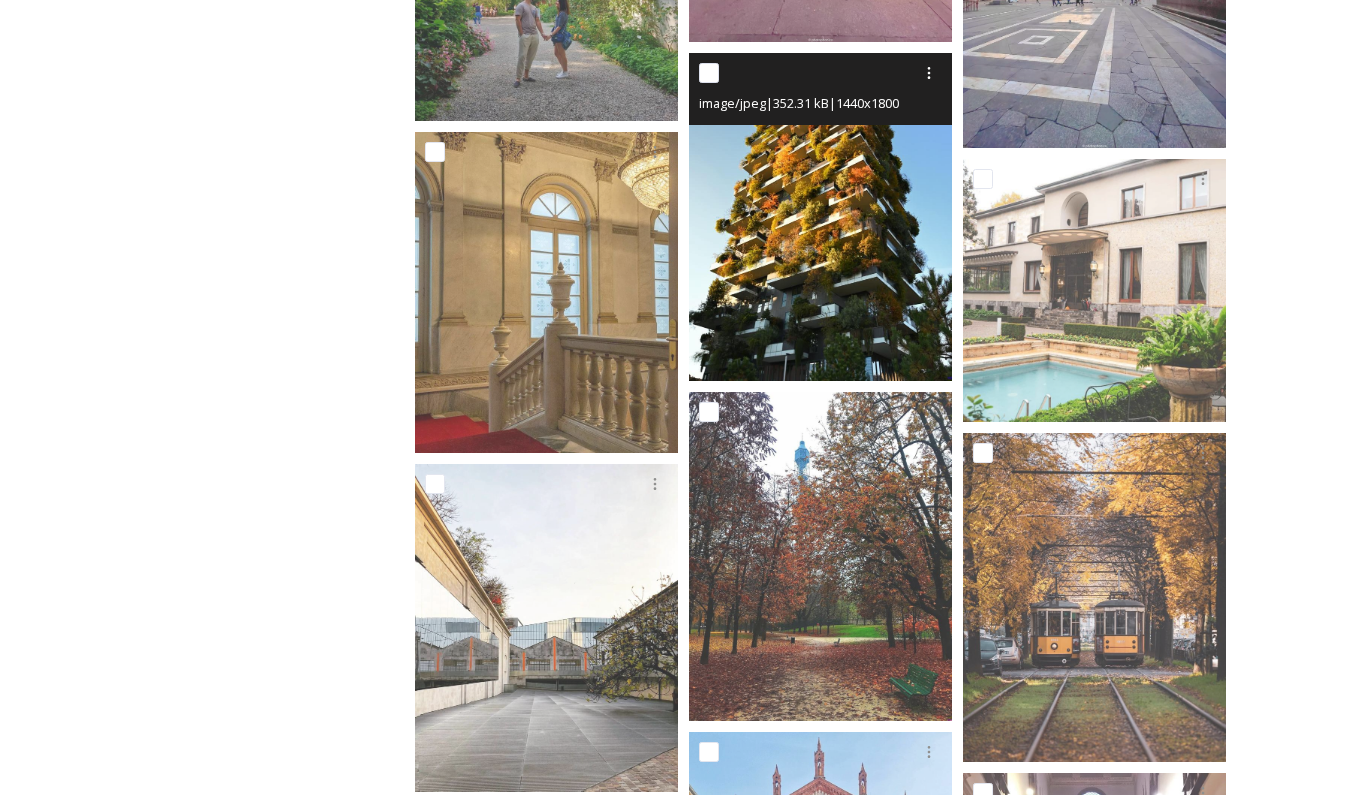 scroll, scrollTop: 15437, scrollLeft: 0, axis: vertical 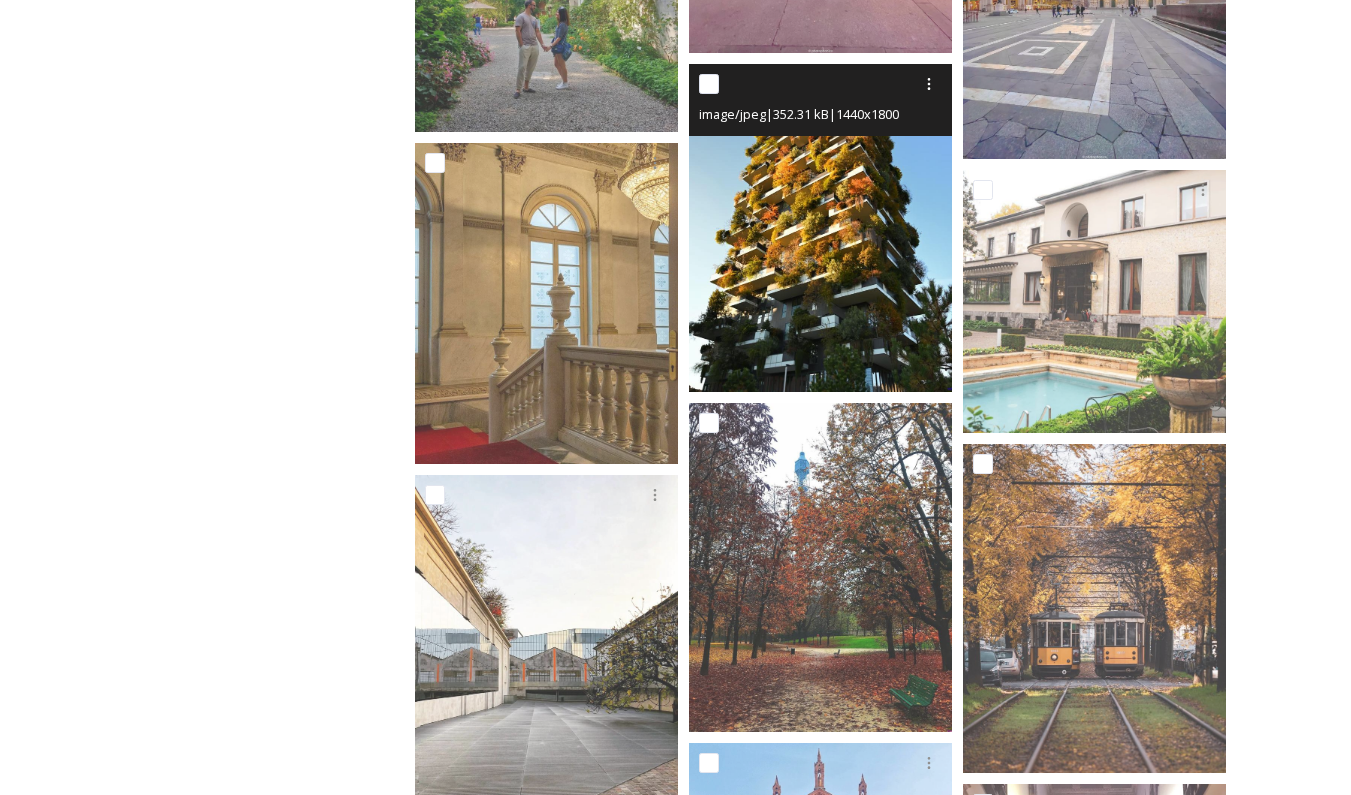click at bounding box center (820, 228) 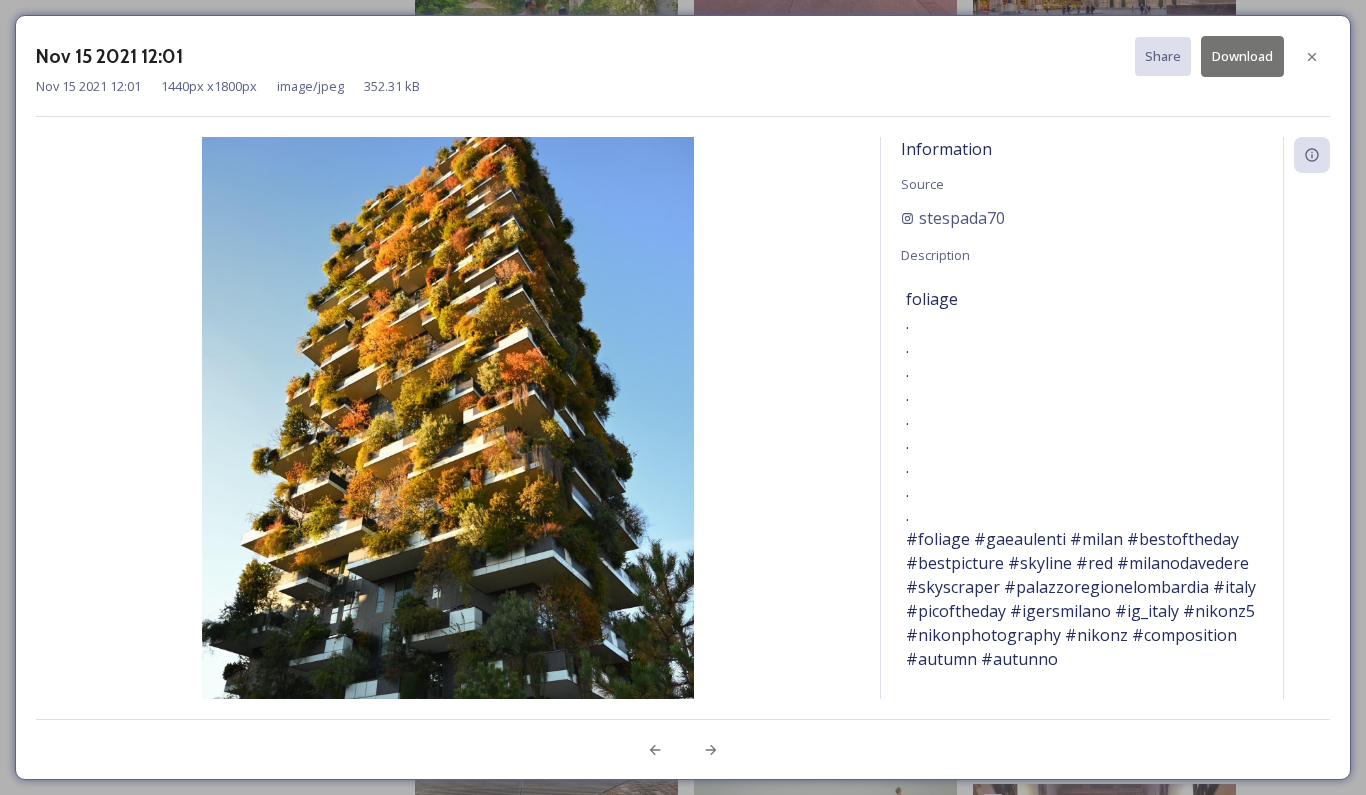 click on "Download" at bounding box center [1242, 56] 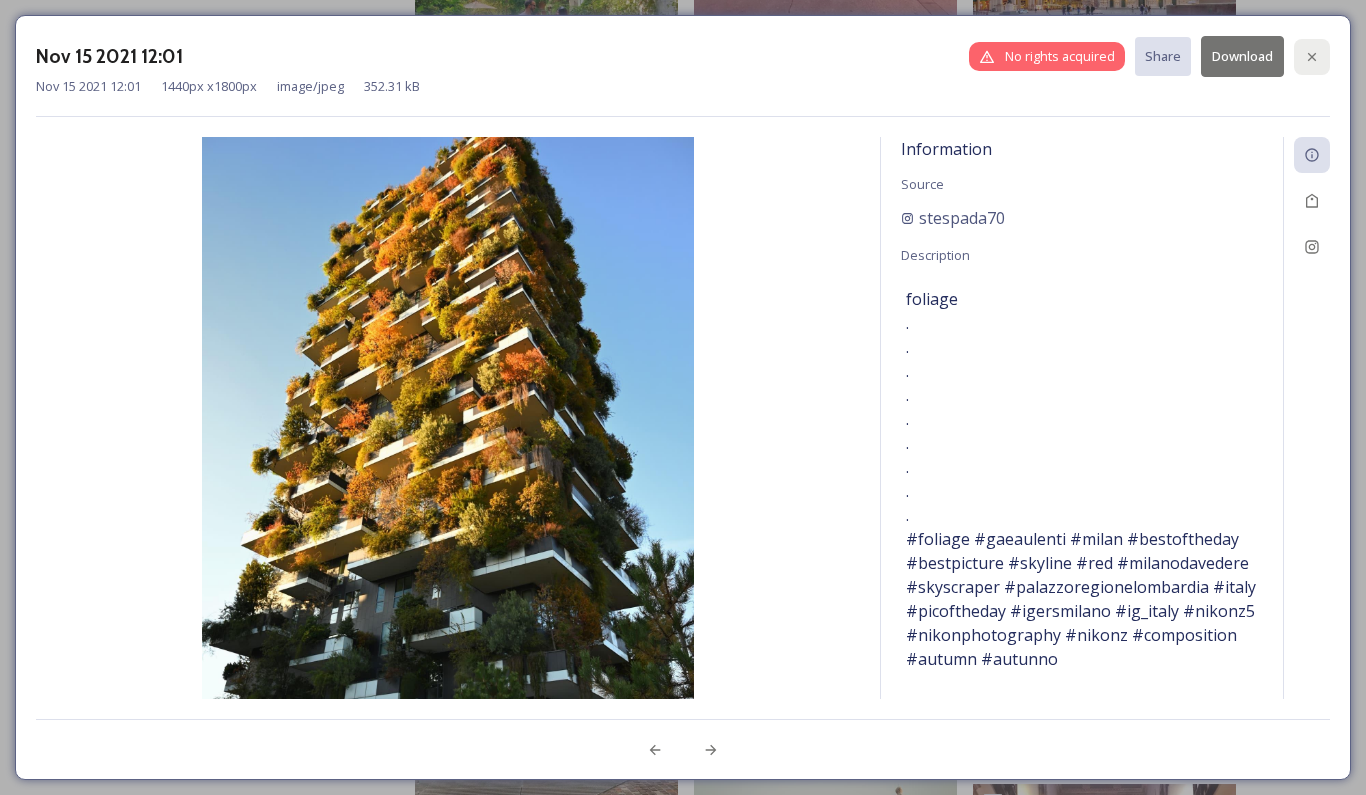 click 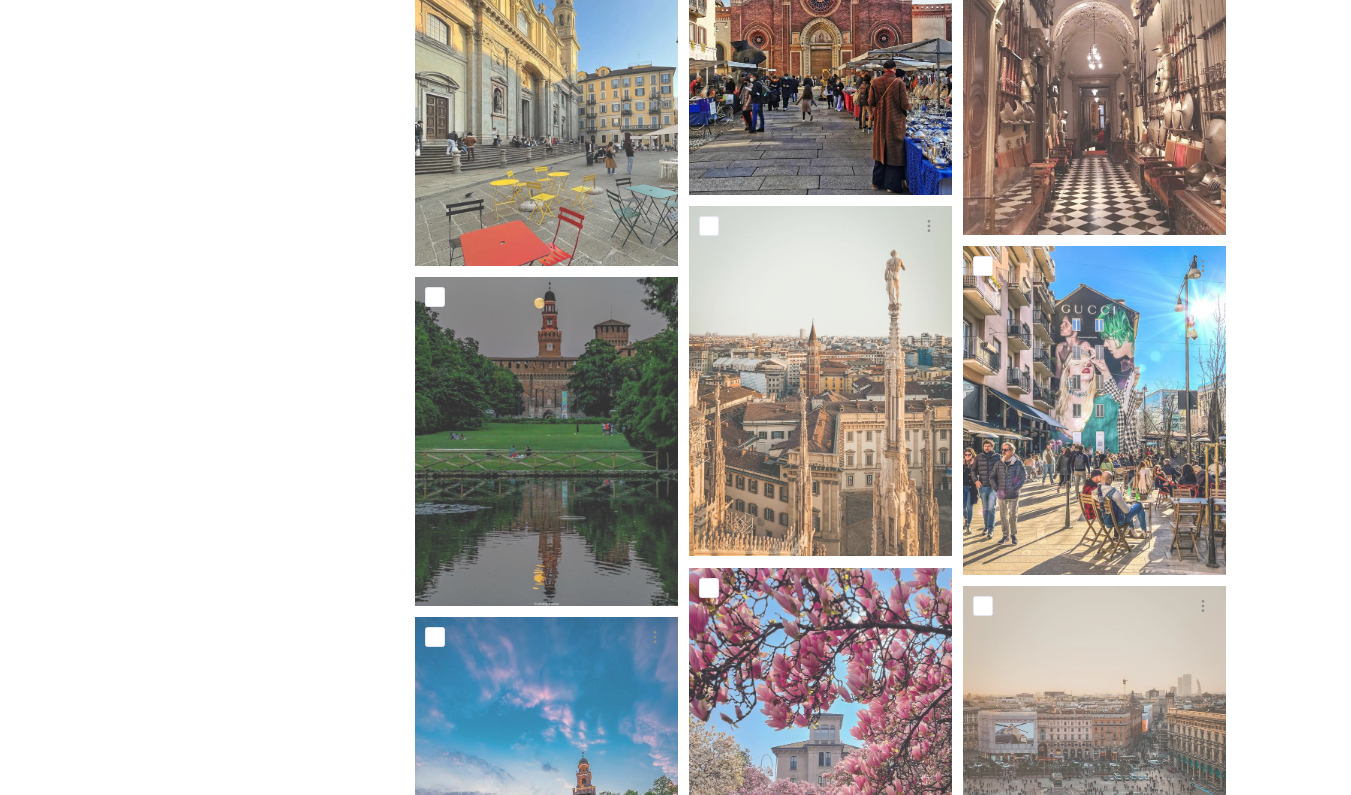 scroll, scrollTop: 16330, scrollLeft: 0, axis: vertical 